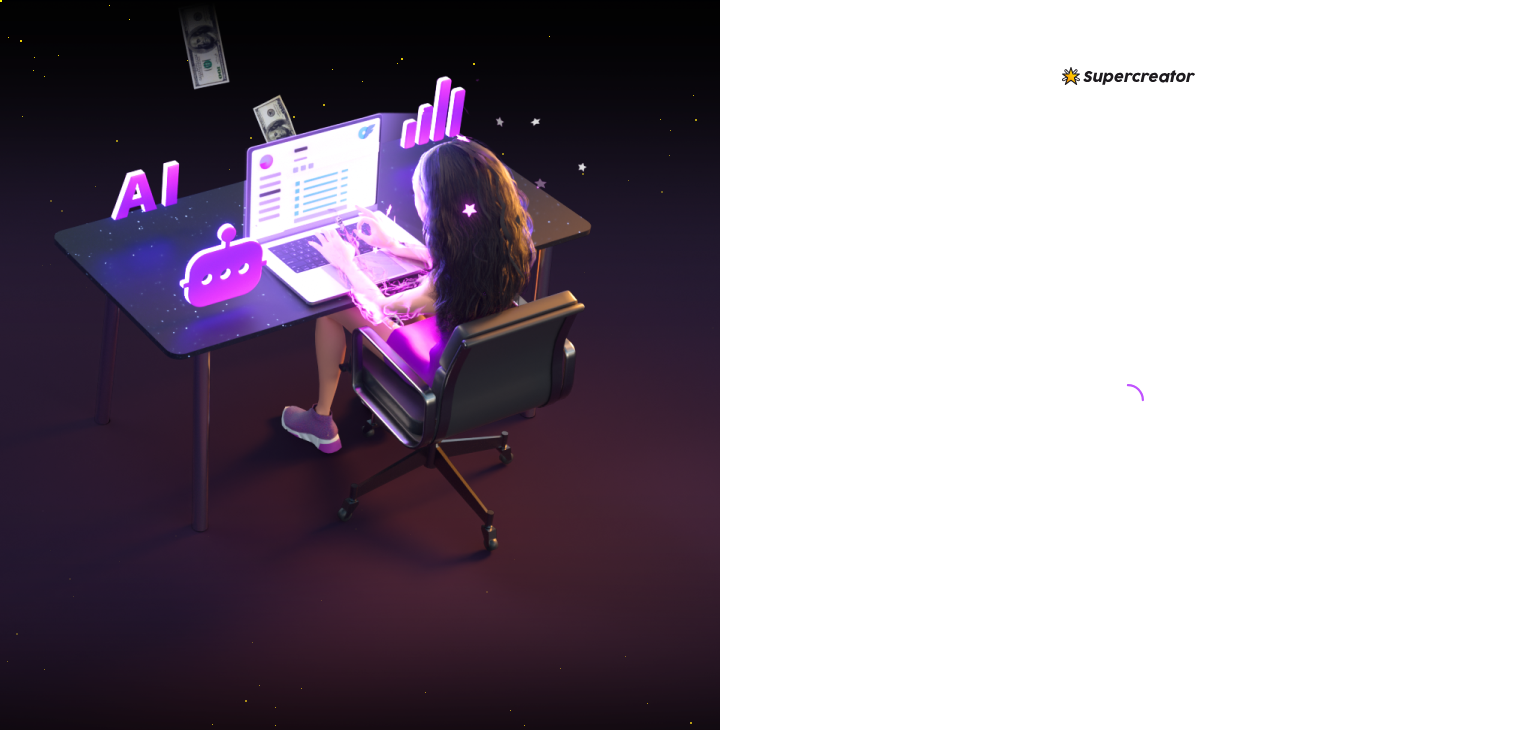 scroll, scrollTop: 0, scrollLeft: 0, axis: both 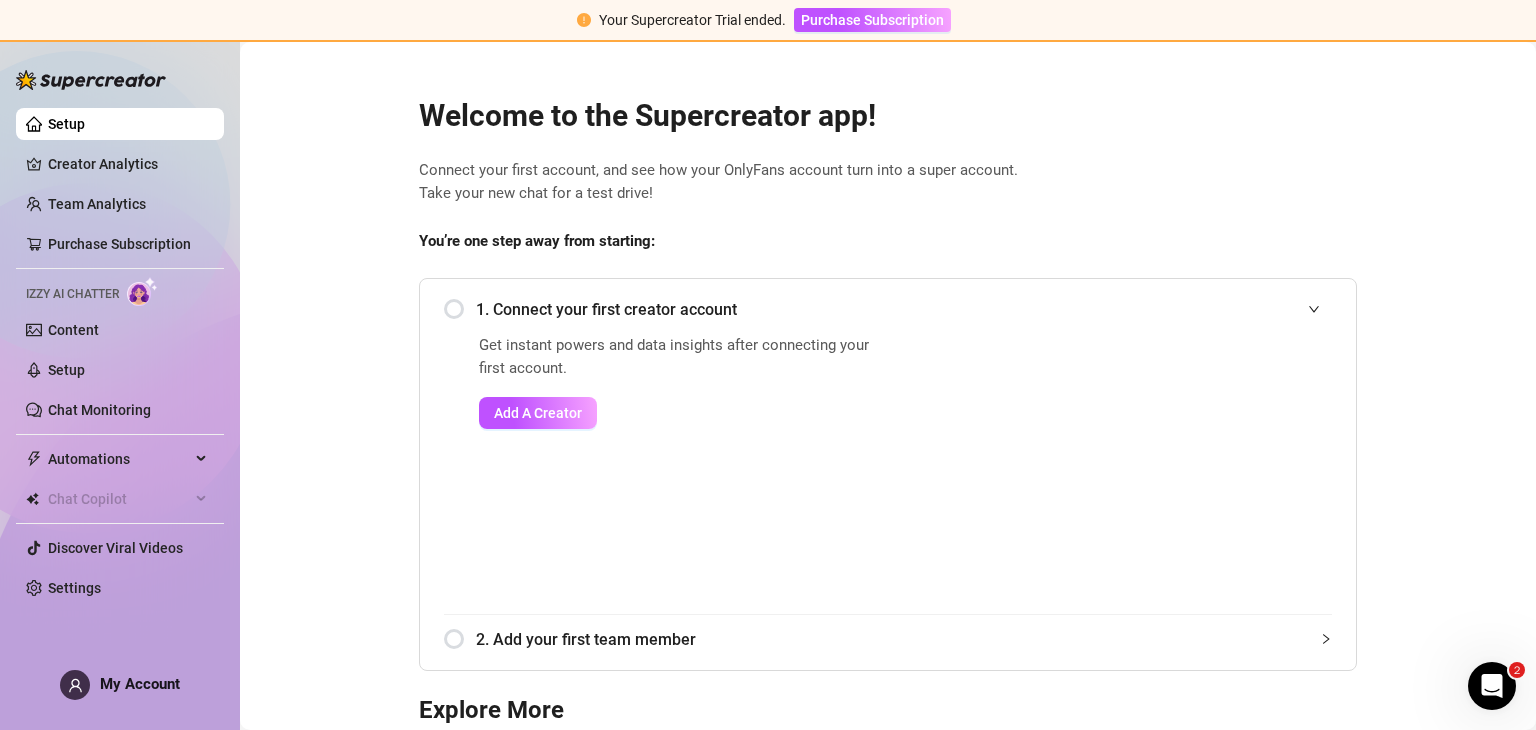 click on "1. Connect your first creator account" at bounding box center (888, 309) 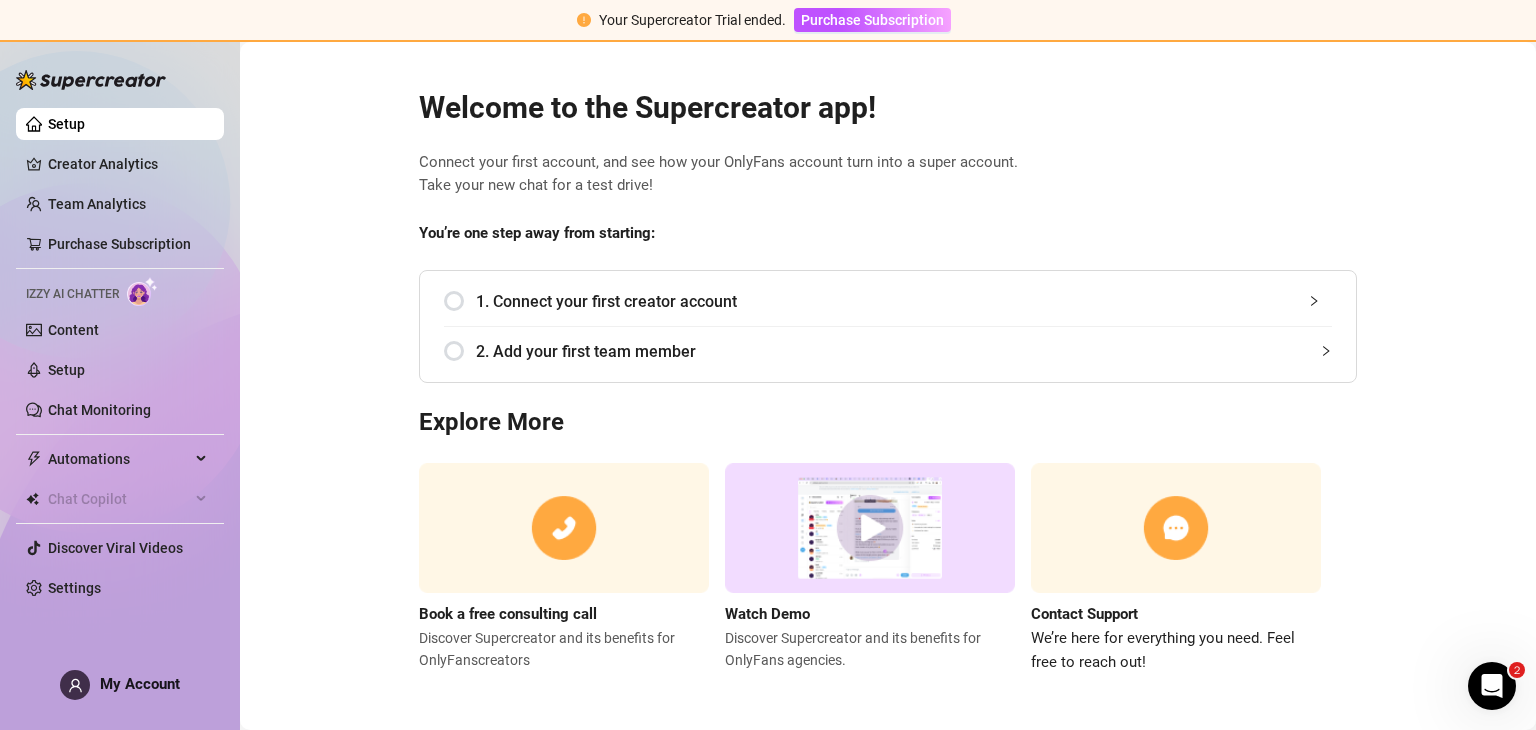 scroll, scrollTop: 11, scrollLeft: 0, axis: vertical 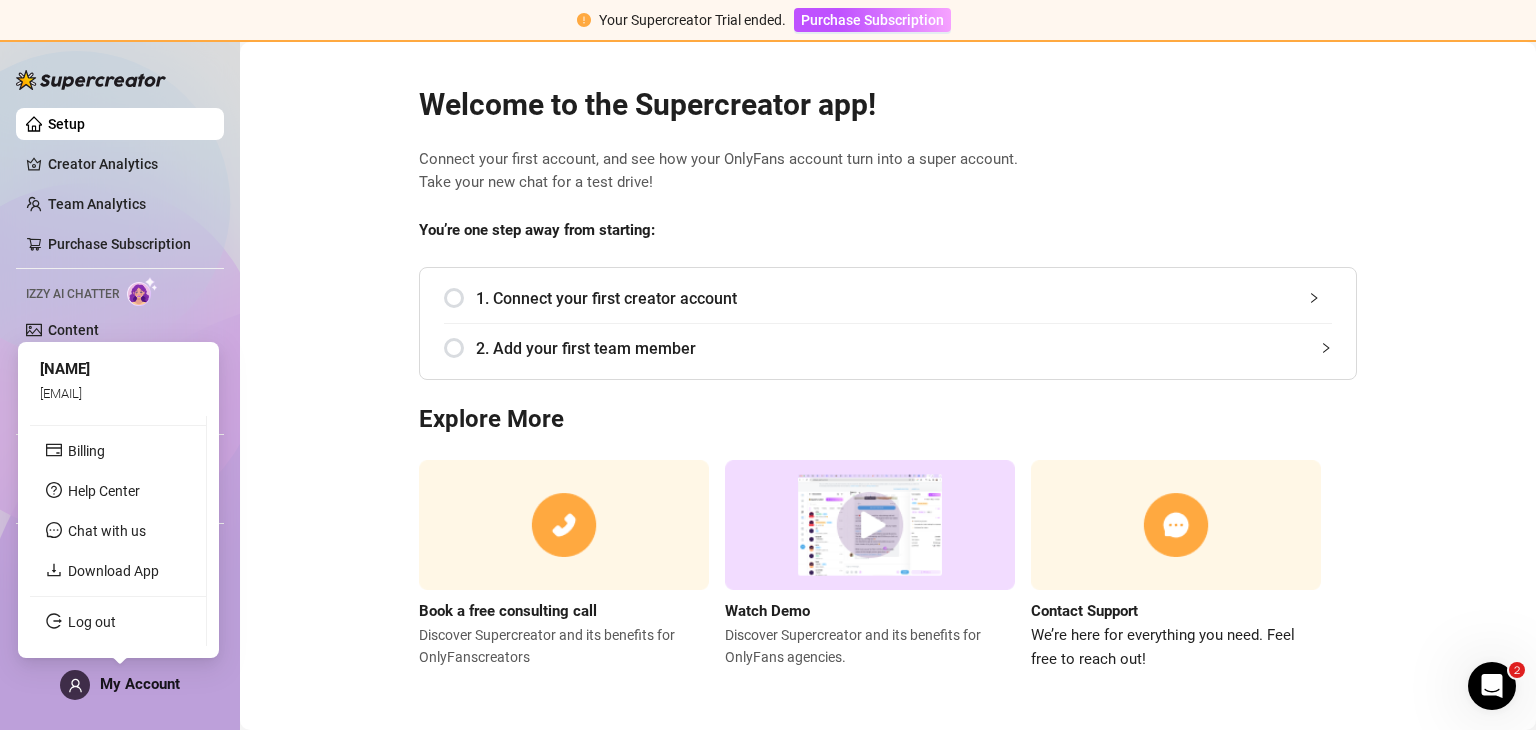 click on "My Account" at bounding box center (140, 684) 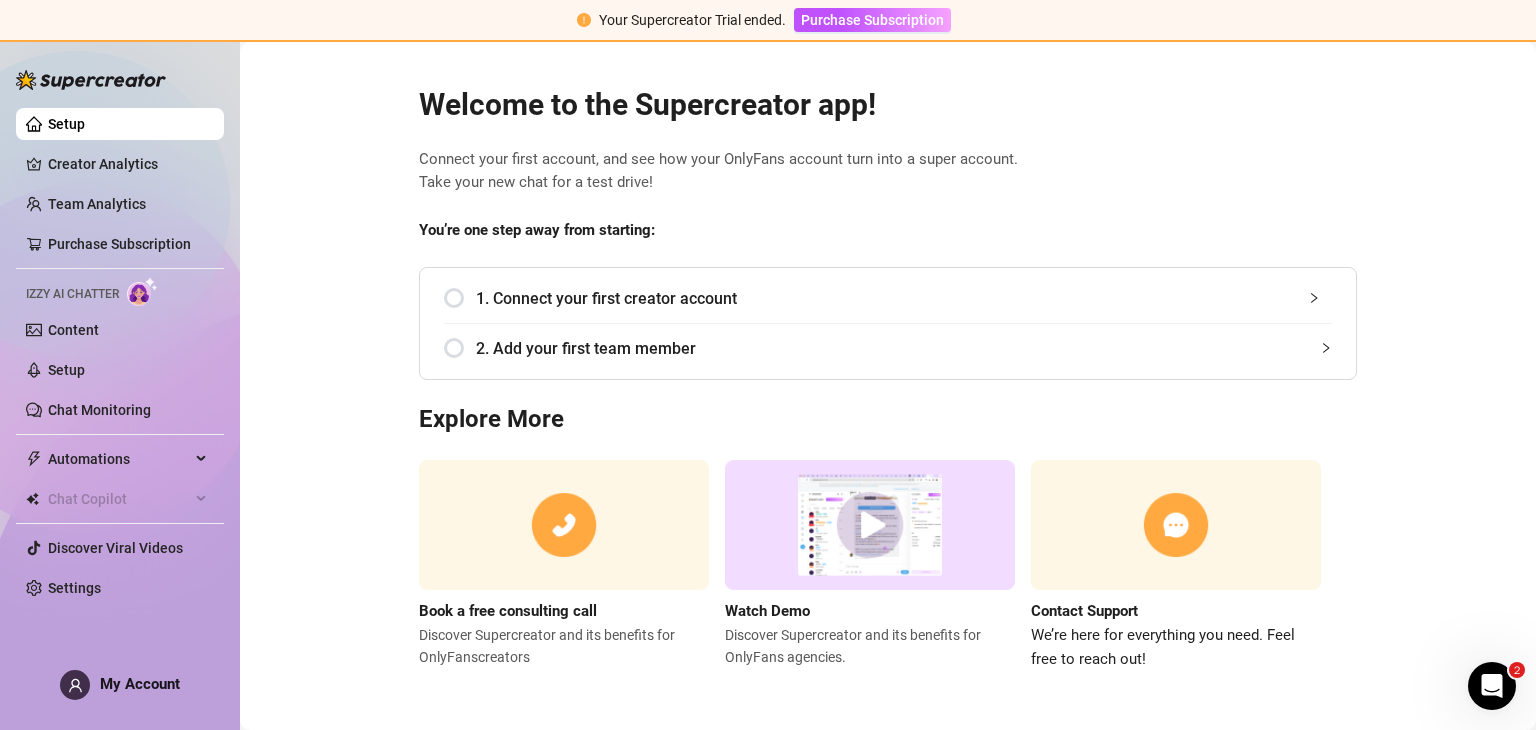 click on "My Account" at bounding box center [140, 684] 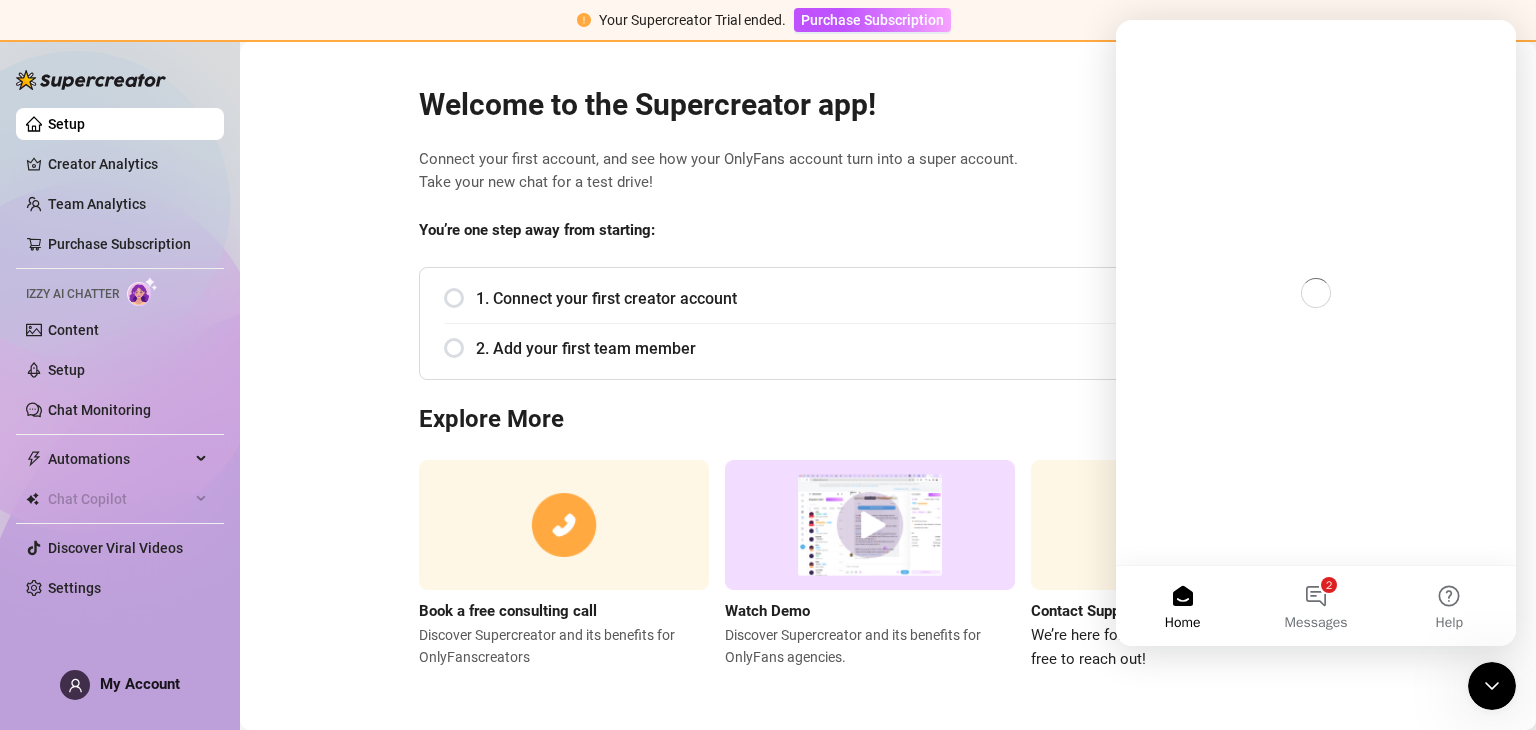 scroll, scrollTop: 0, scrollLeft: 0, axis: both 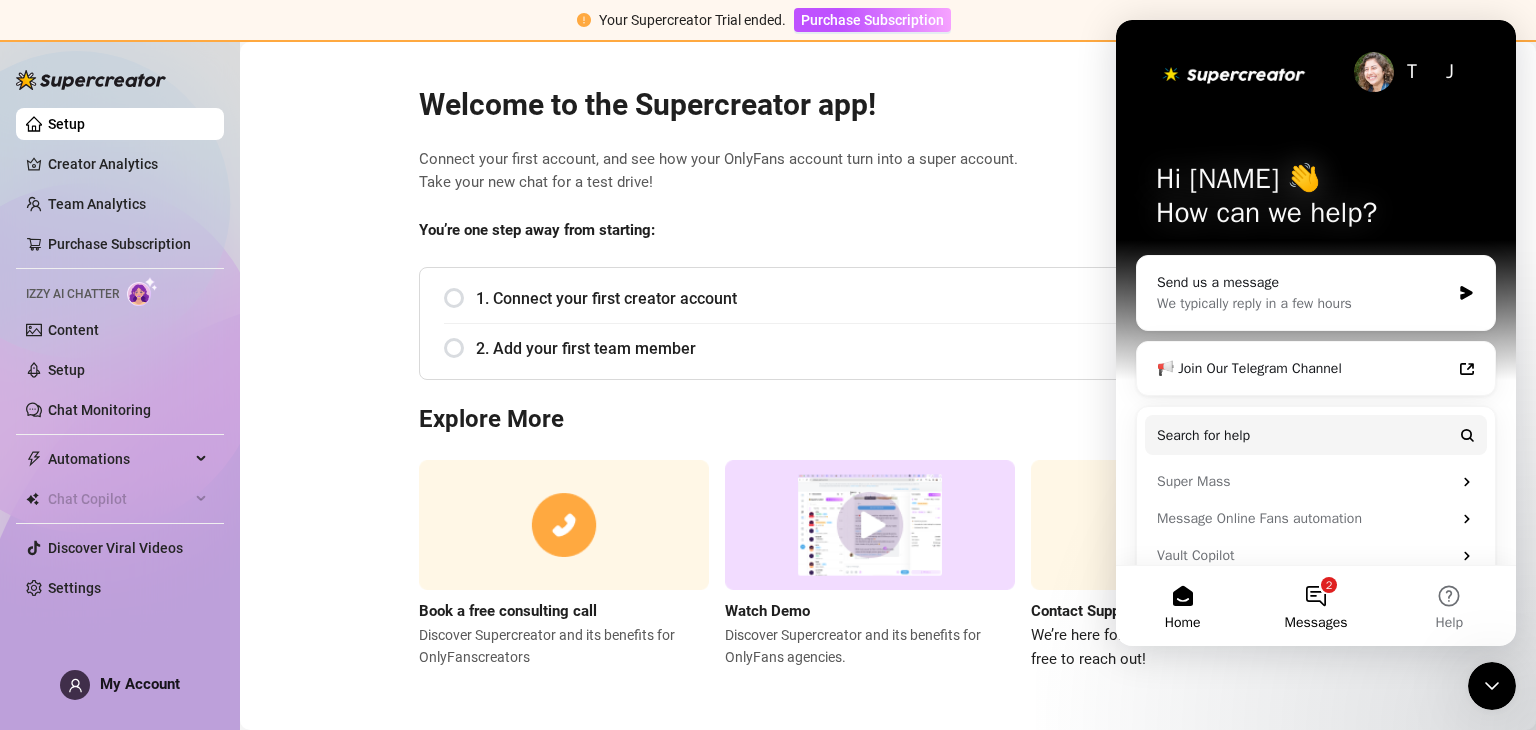 click on "2 Messages" at bounding box center [1315, 606] 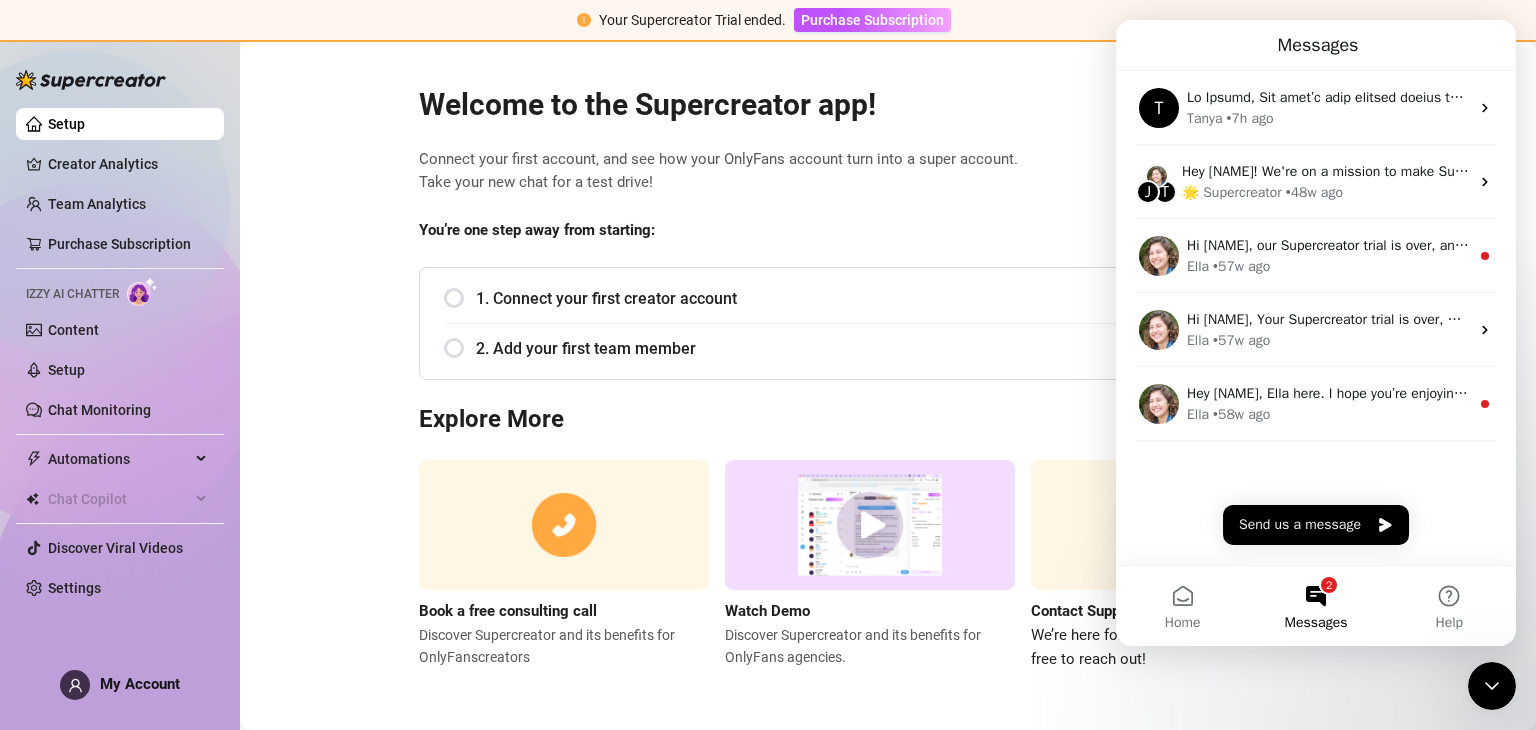 click on "Welcome to the Supercreator app! Connect your first account, and see how your OnlyFans account turn into a super account. Take your new chat for a test drive! You’re one step away from starting: 1. Connect your first creator account Get instant powers and data insights after connecting your first account. Add A Creator 2. Add your first team member Explore More Book a free consulting call Discover Supercreator and its benefits for OnlyFans  creators Watch Demo Discover Supercreator and its benefits for OnlyFans agencies. Contact Support We’re here for everything you need. Feel free to reach out!" at bounding box center [888, 366] 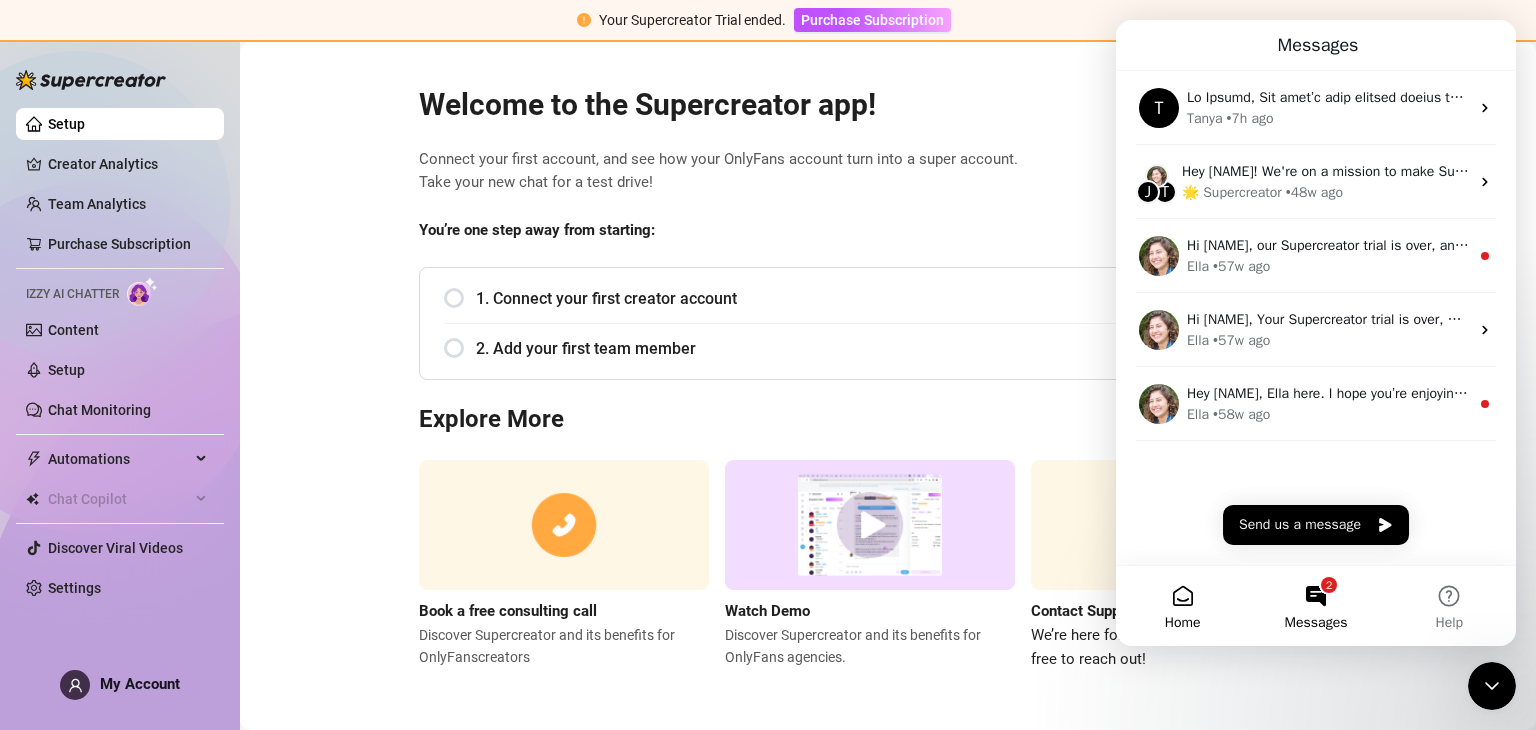 click on "Home" at bounding box center (1182, 606) 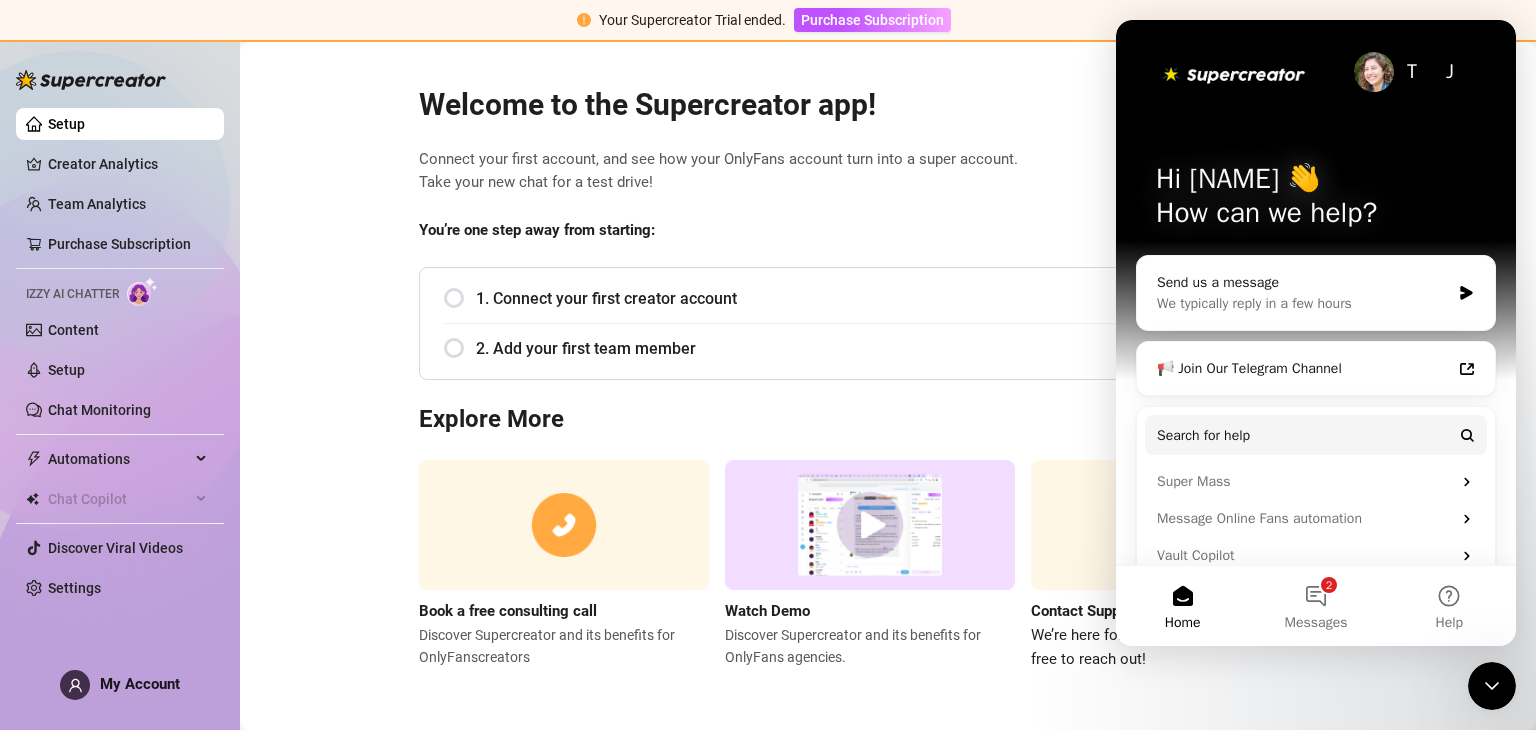 click on "Welcome to the Supercreator app!" at bounding box center (888, 105) 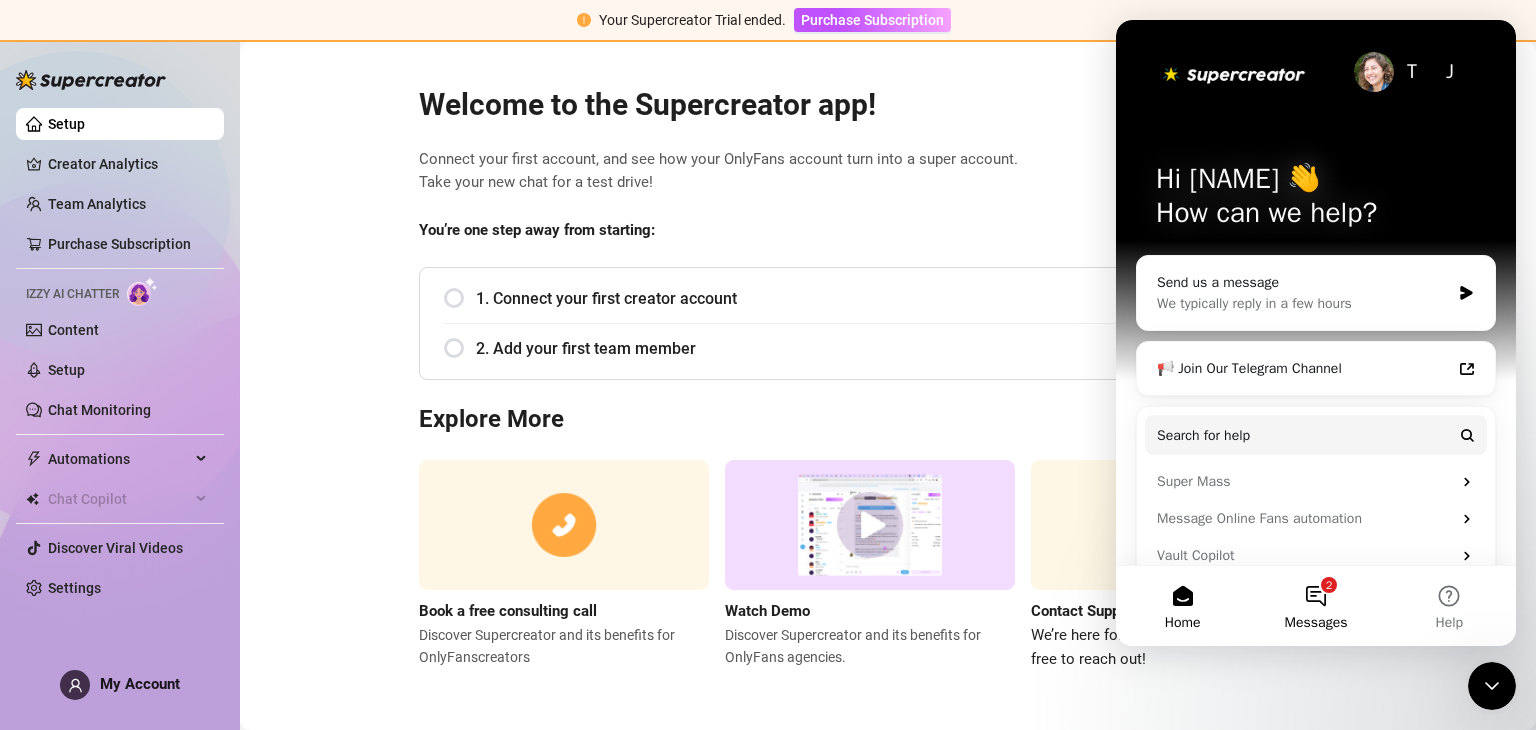 click on "2 Messages" at bounding box center (1315, 606) 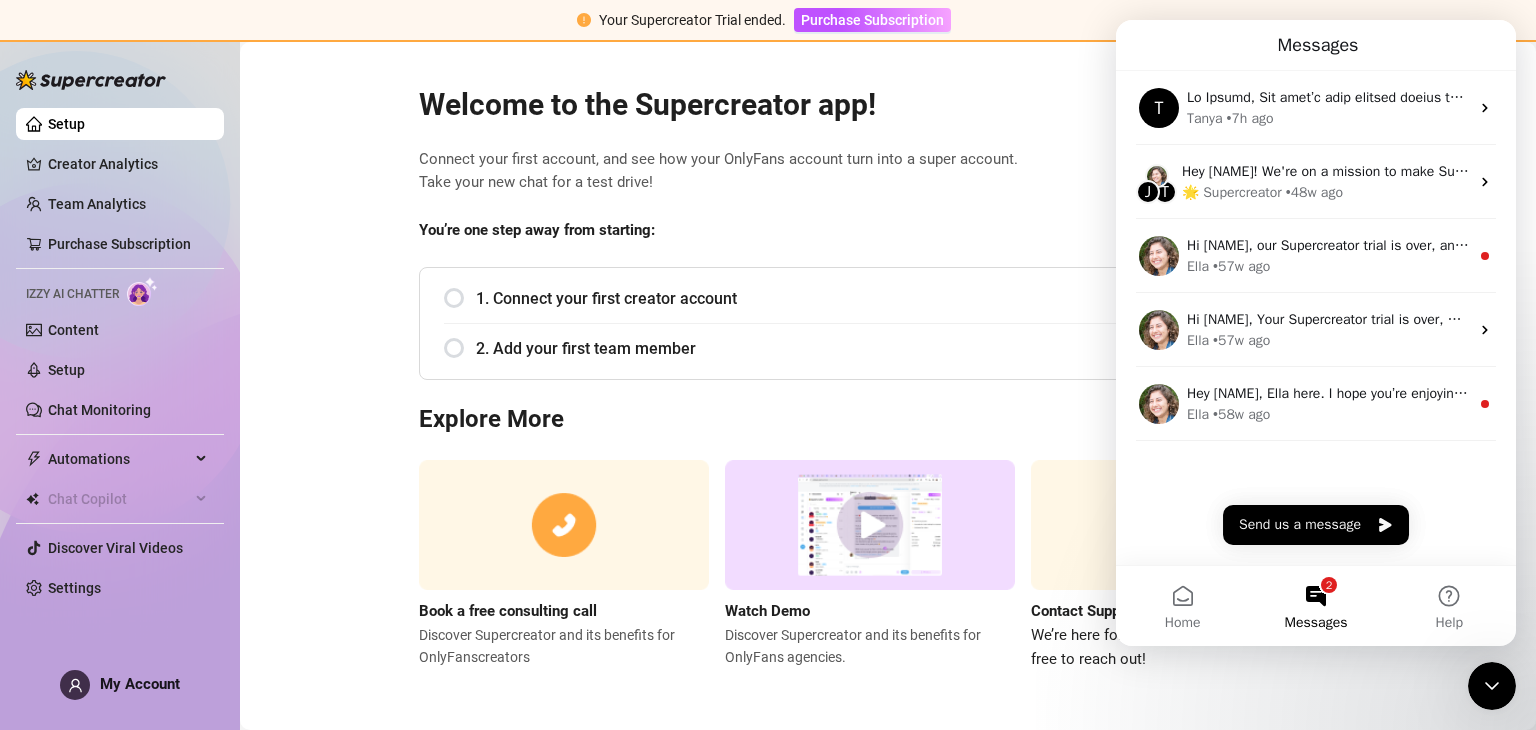 click on "2 Messages" at bounding box center (1315, 606) 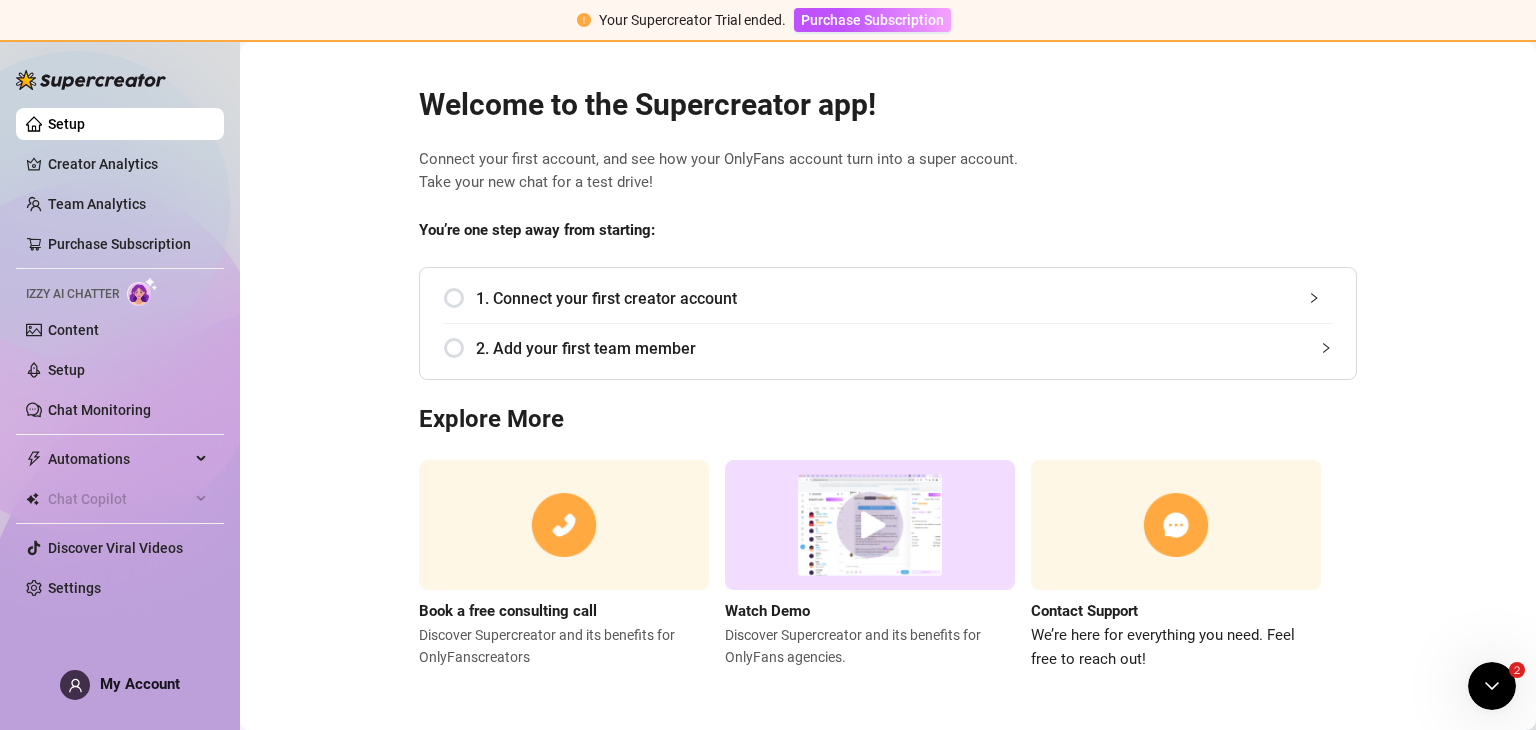 scroll, scrollTop: 0, scrollLeft: 0, axis: both 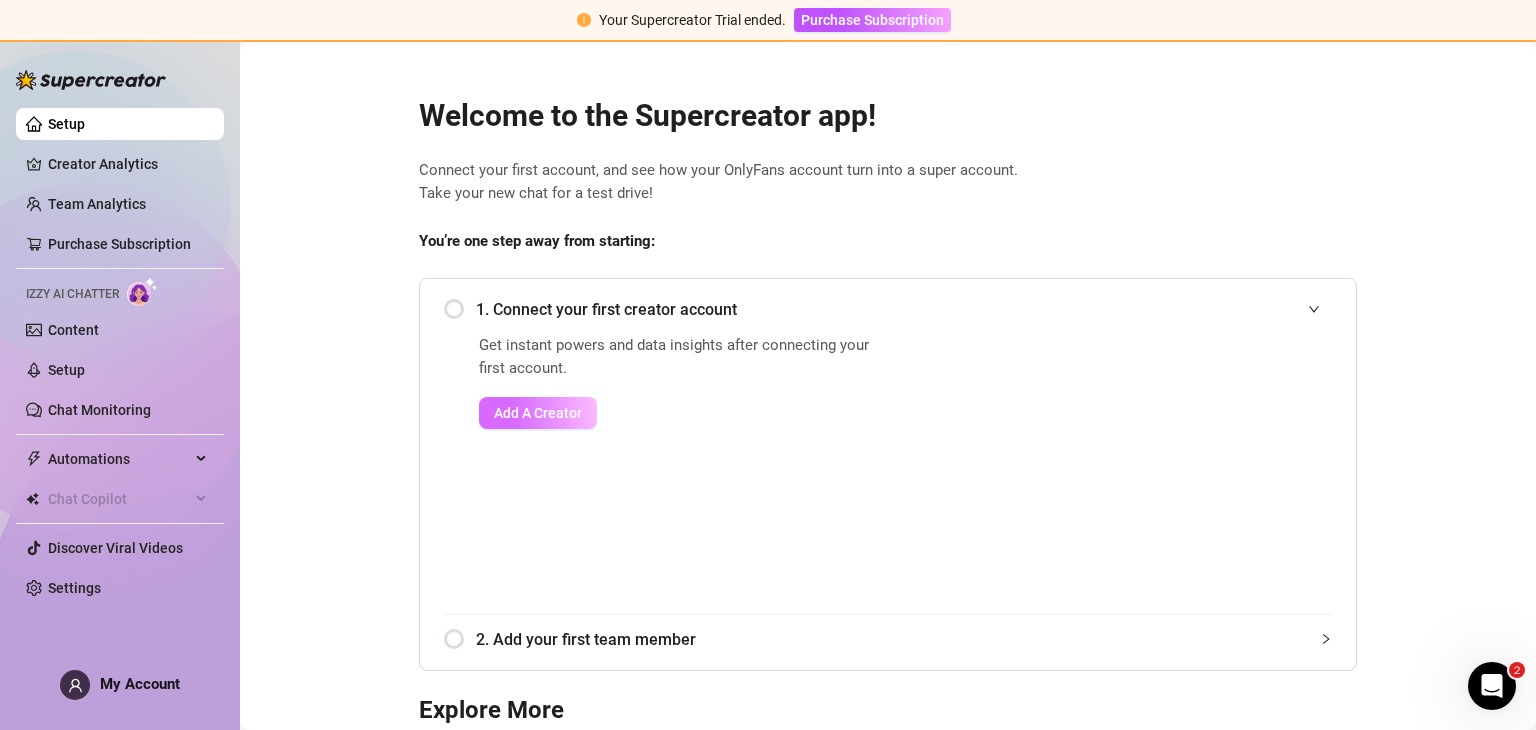 click on "Add A Creator" at bounding box center [538, 413] 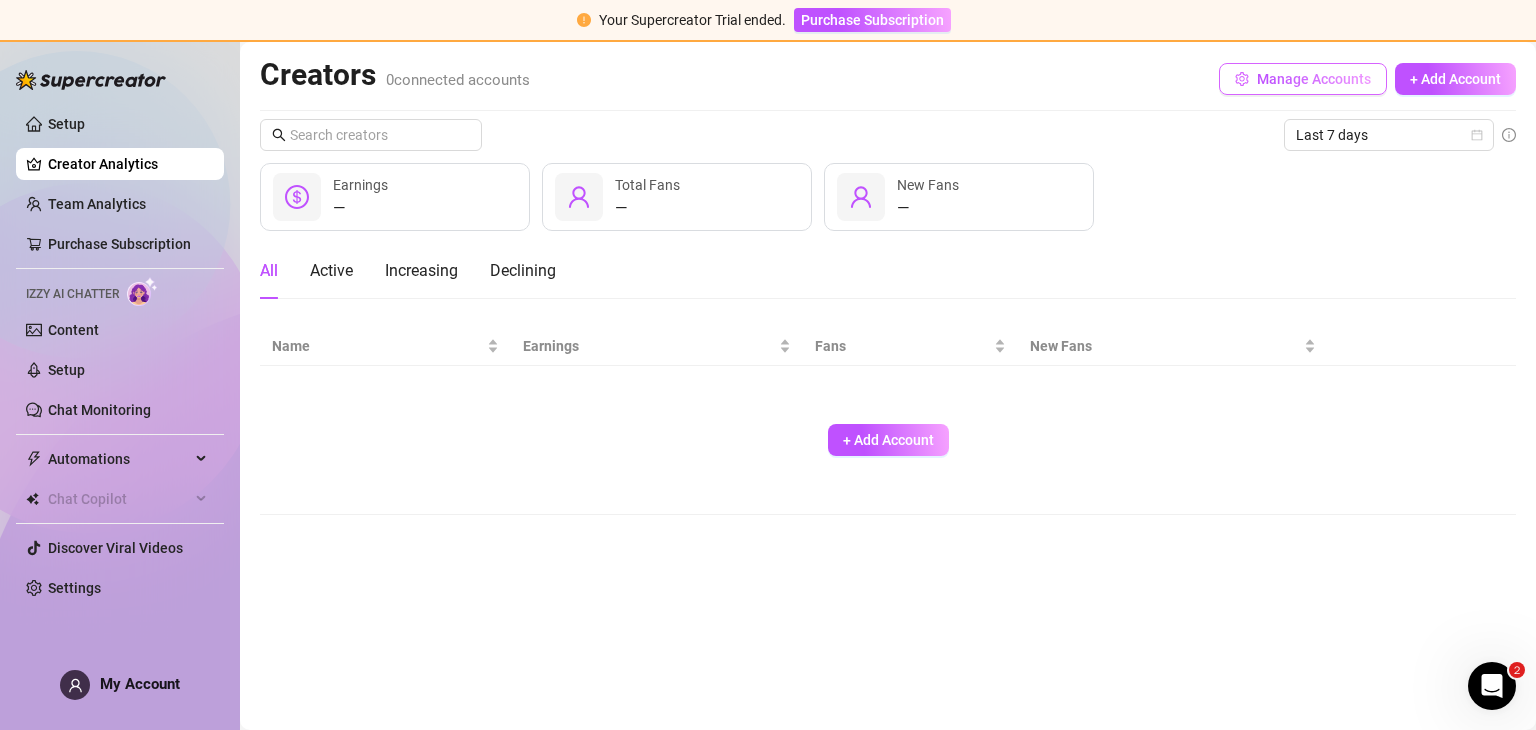 click on "Manage Accounts" at bounding box center [1314, 79] 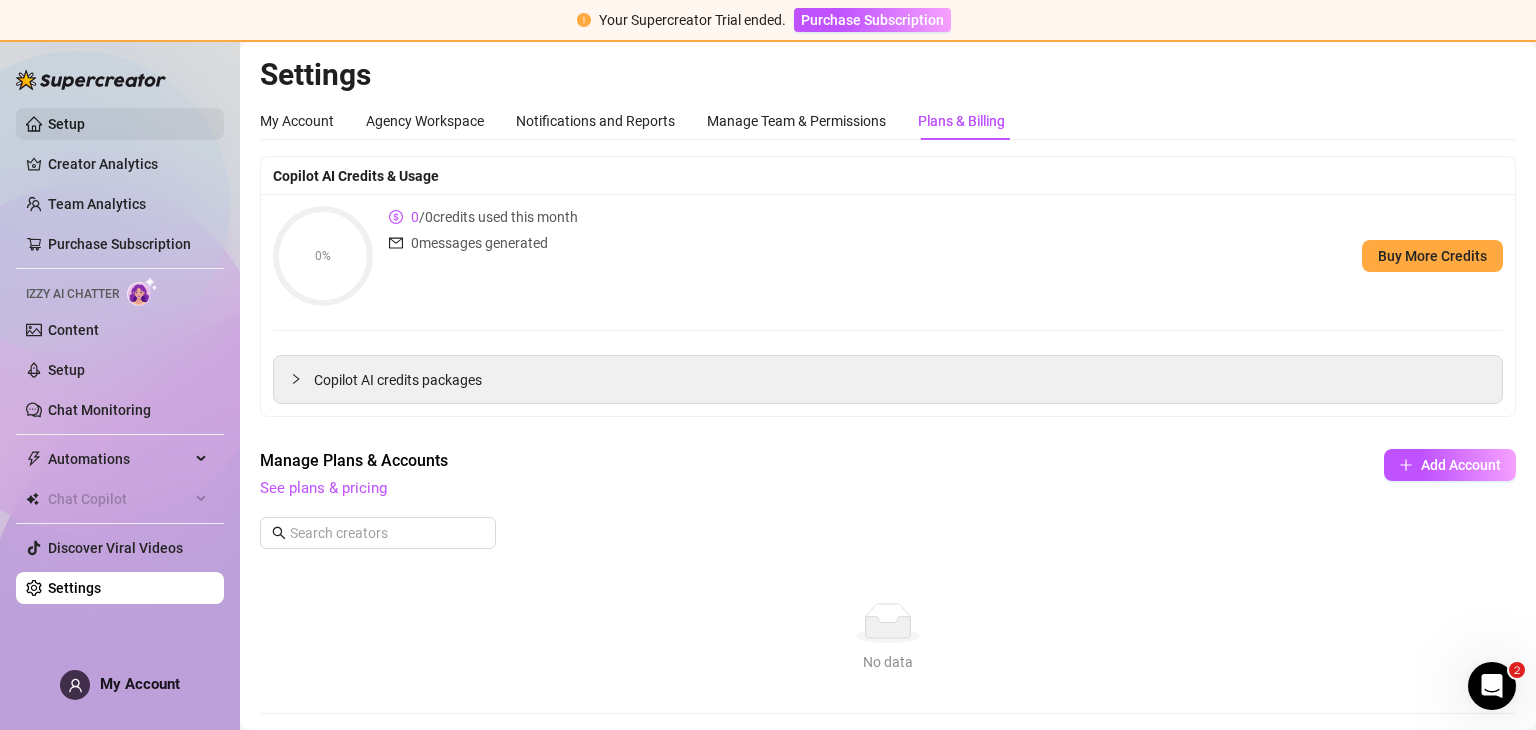 click on "Setup" at bounding box center [66, 124] 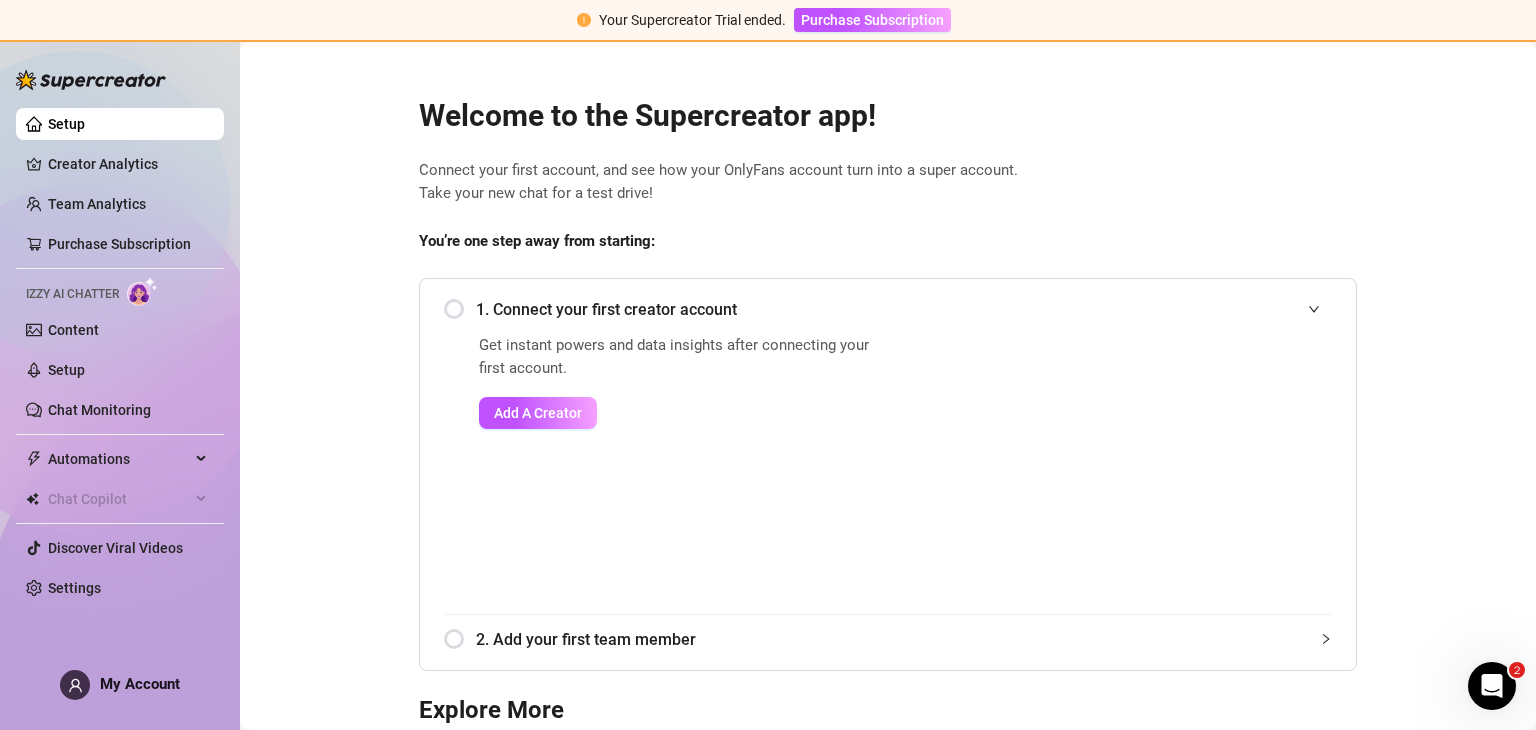click on "Setup" at bounding box center (66, 124) 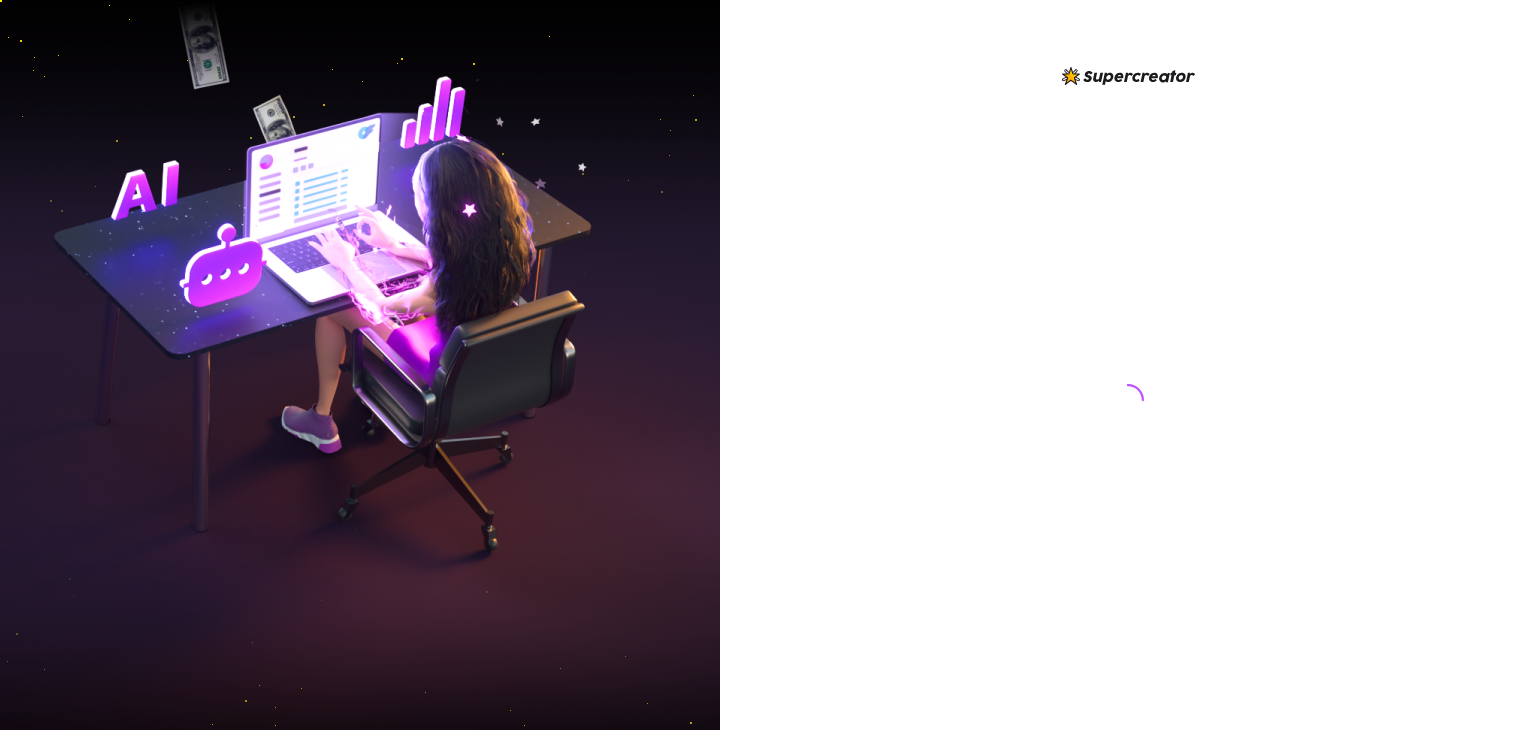 scroll, scrollTop: 0, scrollLeft: 0, axis: both 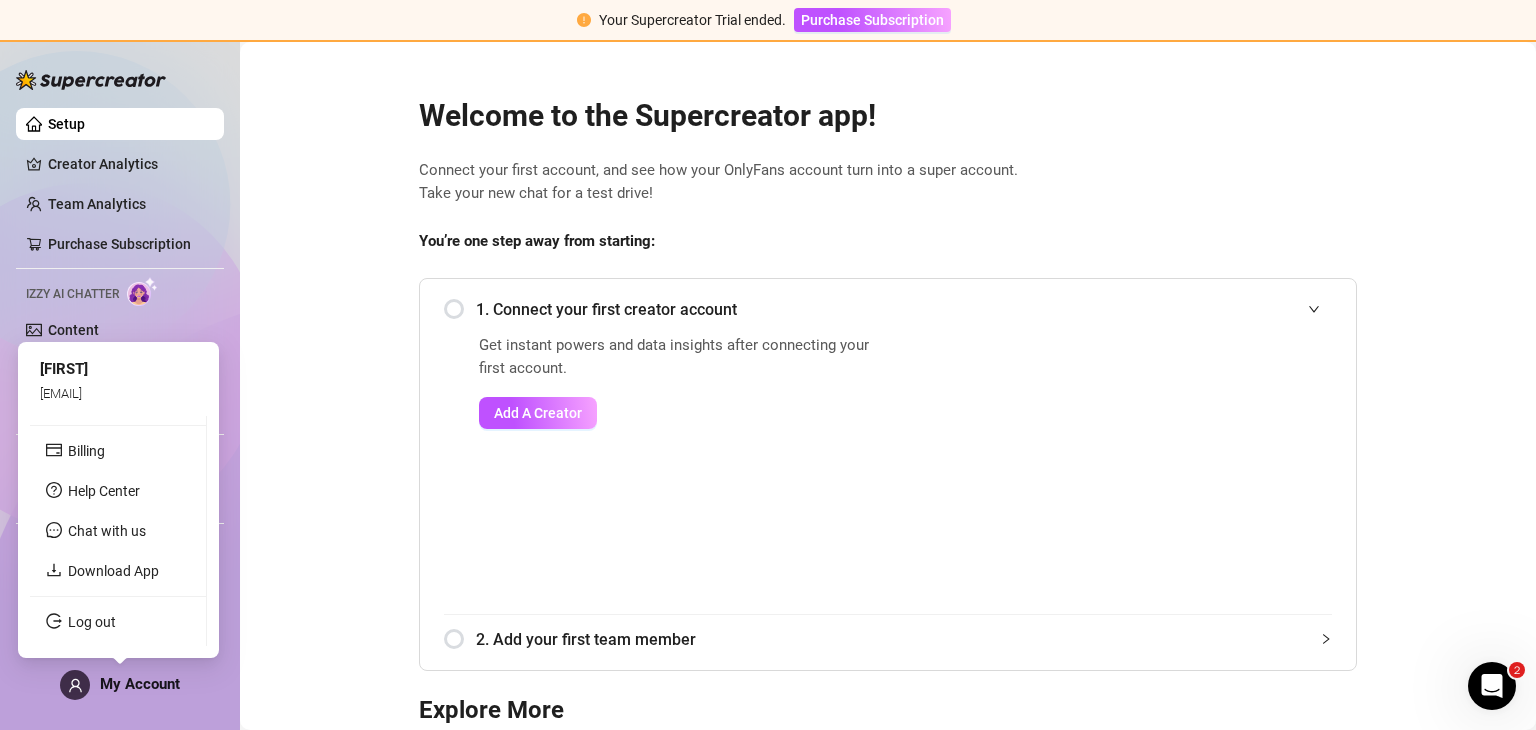 click on "My Account" at bounding box center (140, 684) 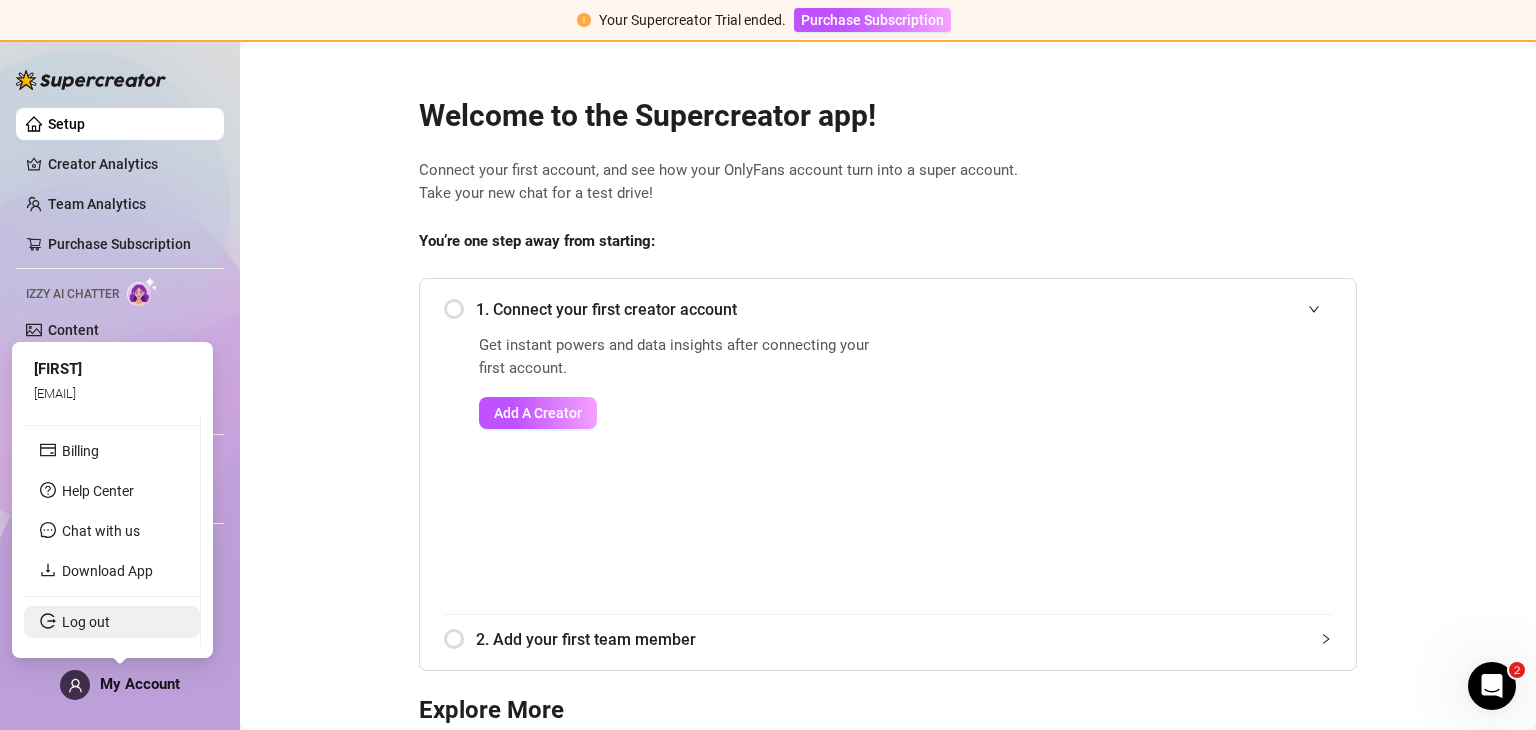 click on "Log out" at bounding box center [86, 622] 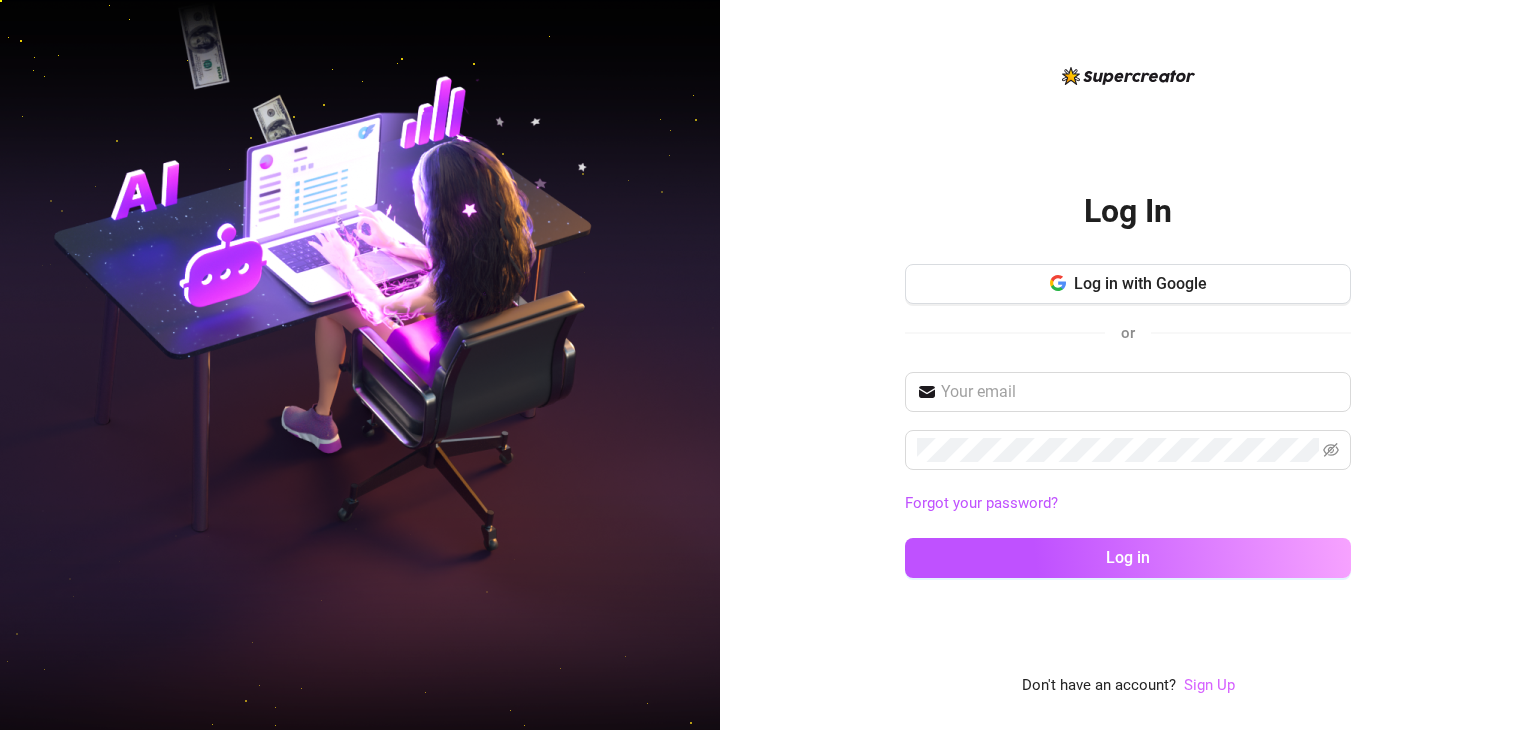 click on "Sign Up" at bounding box center [1209, 685] 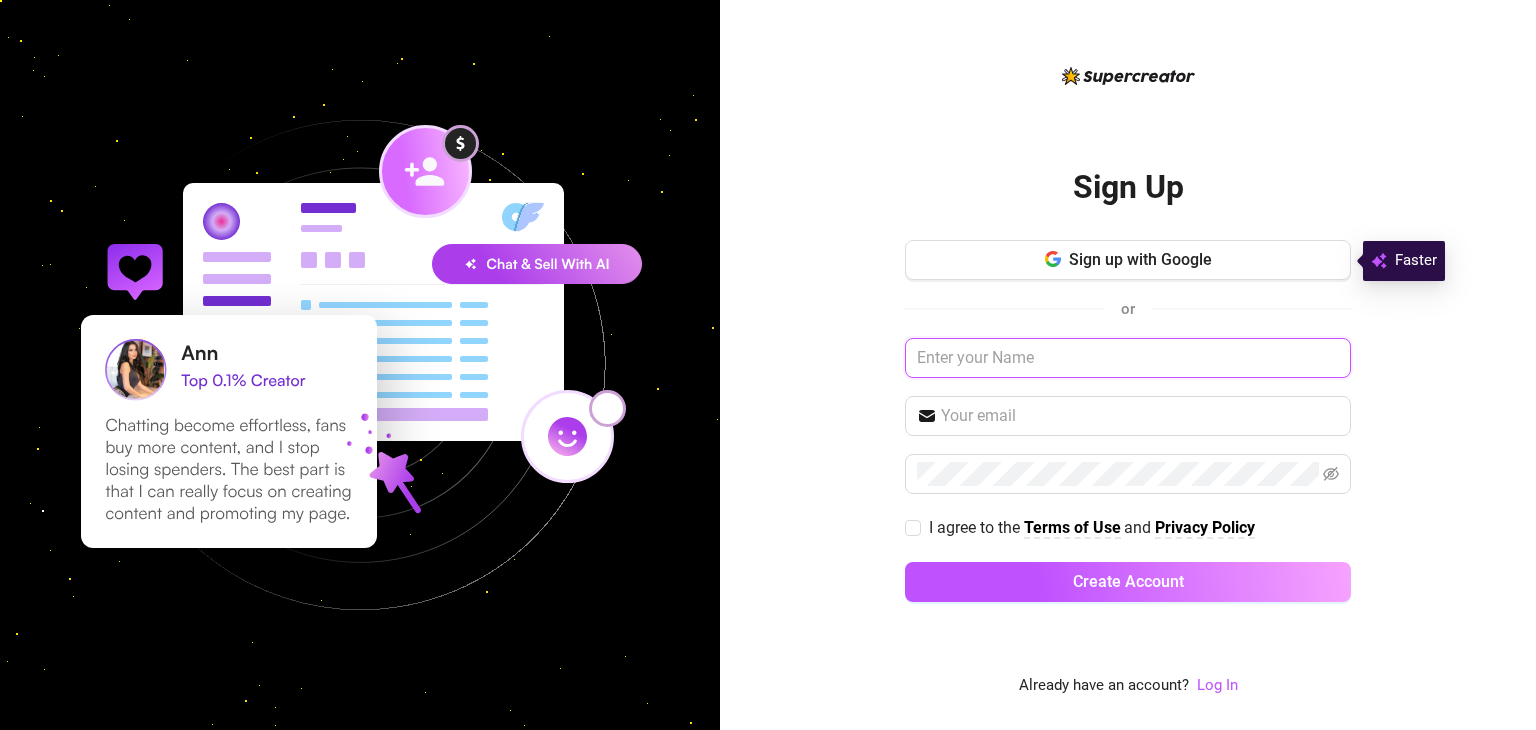 click at bounding box center (1128, 358) 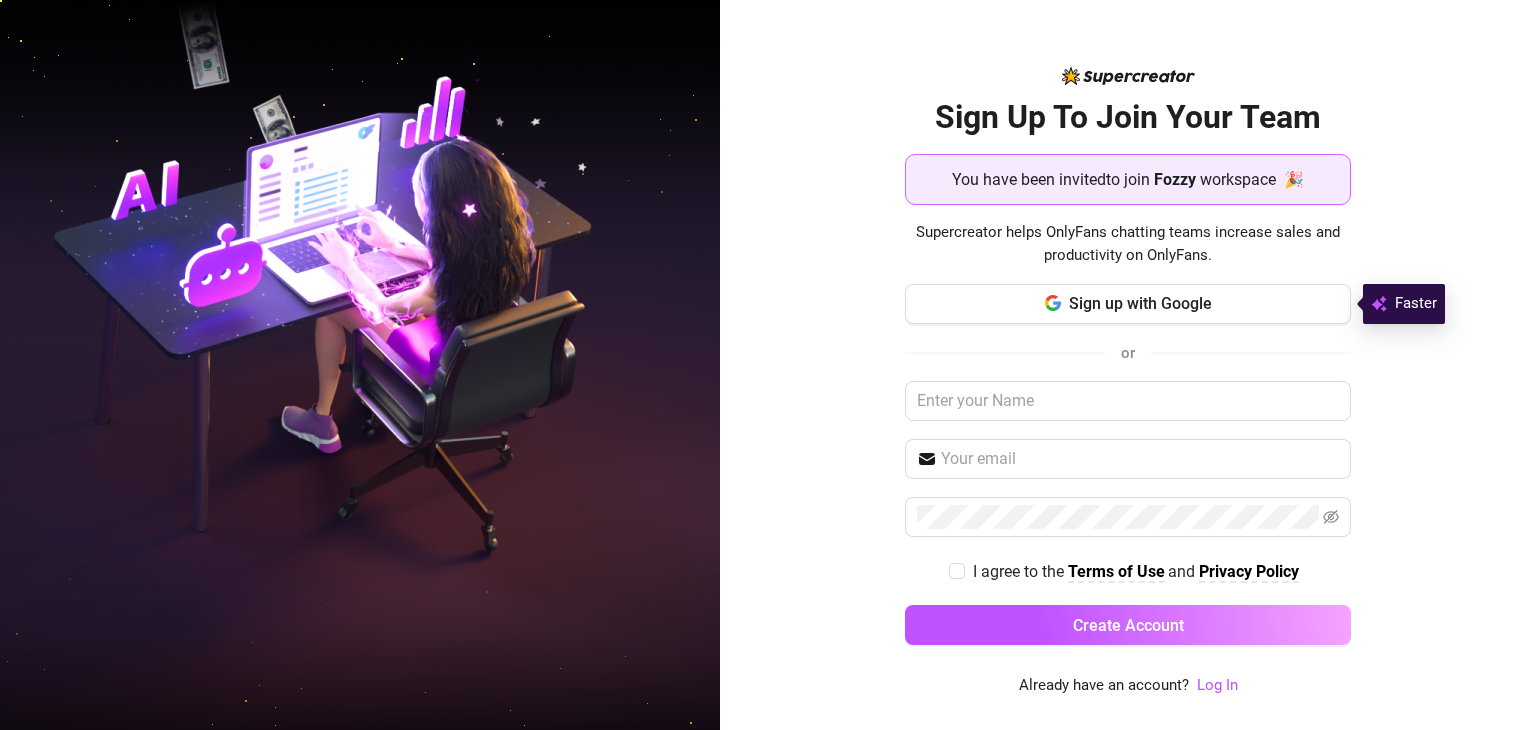 scroll, scrollTop: 0, scrollLeft: 0, axis: both 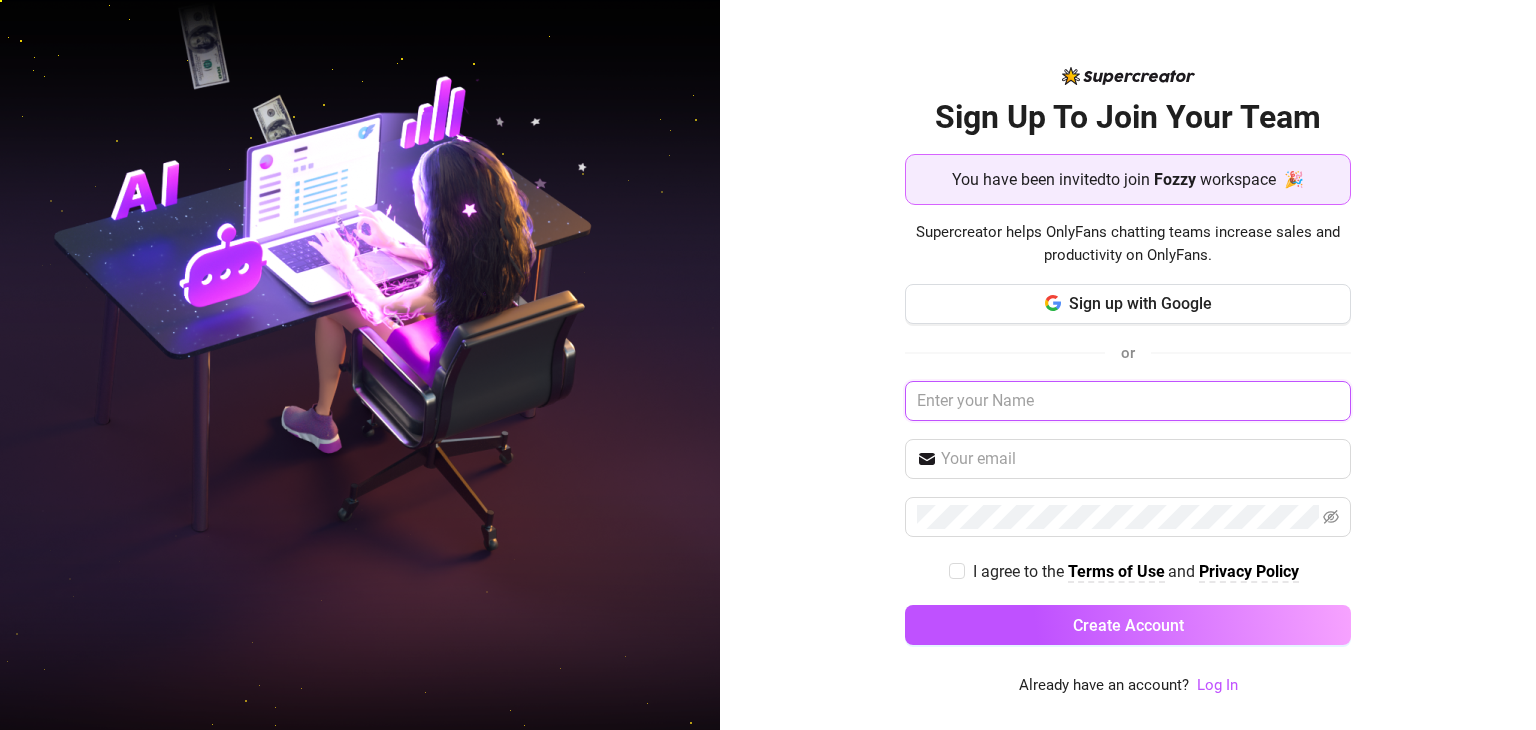 click at bounding box center (1128, 401) 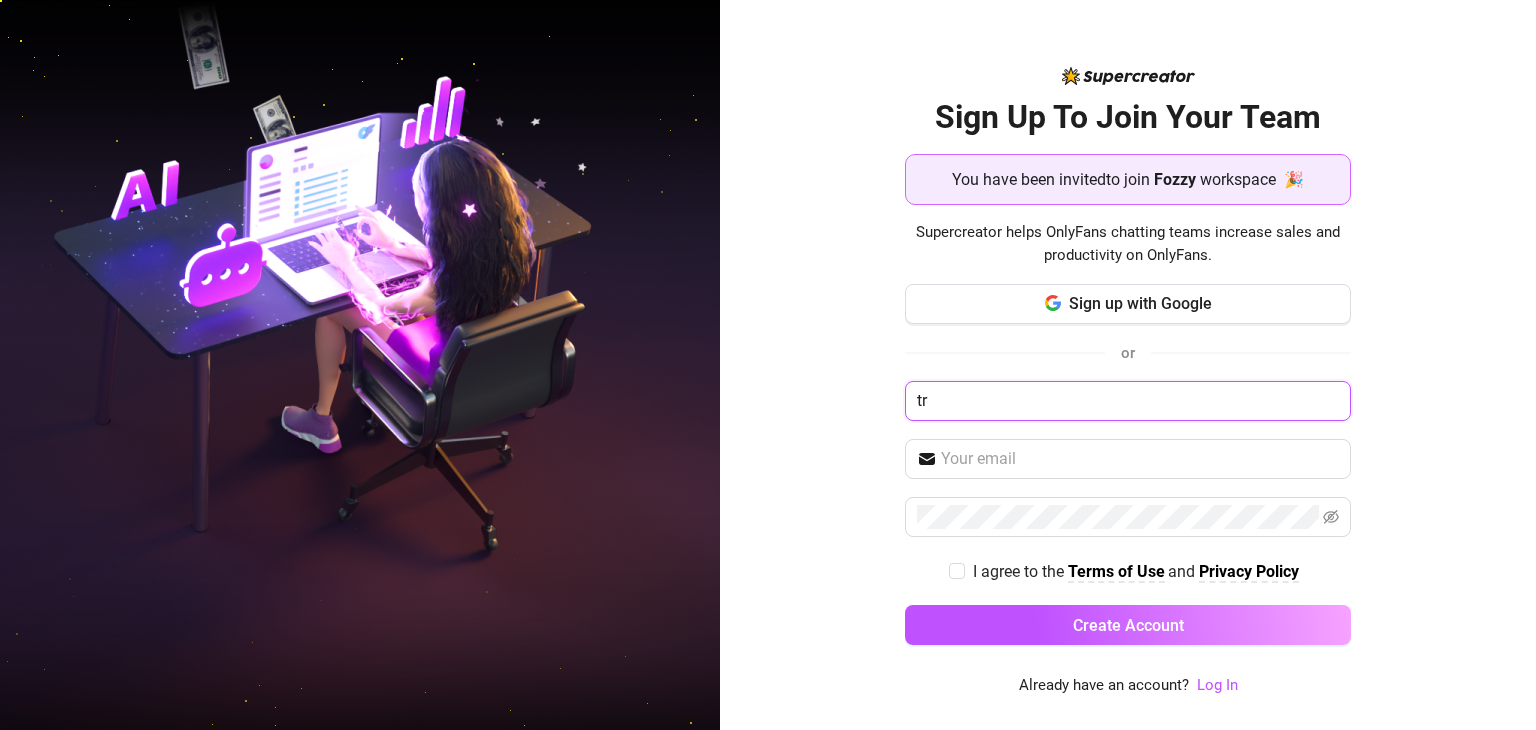 type on "t" 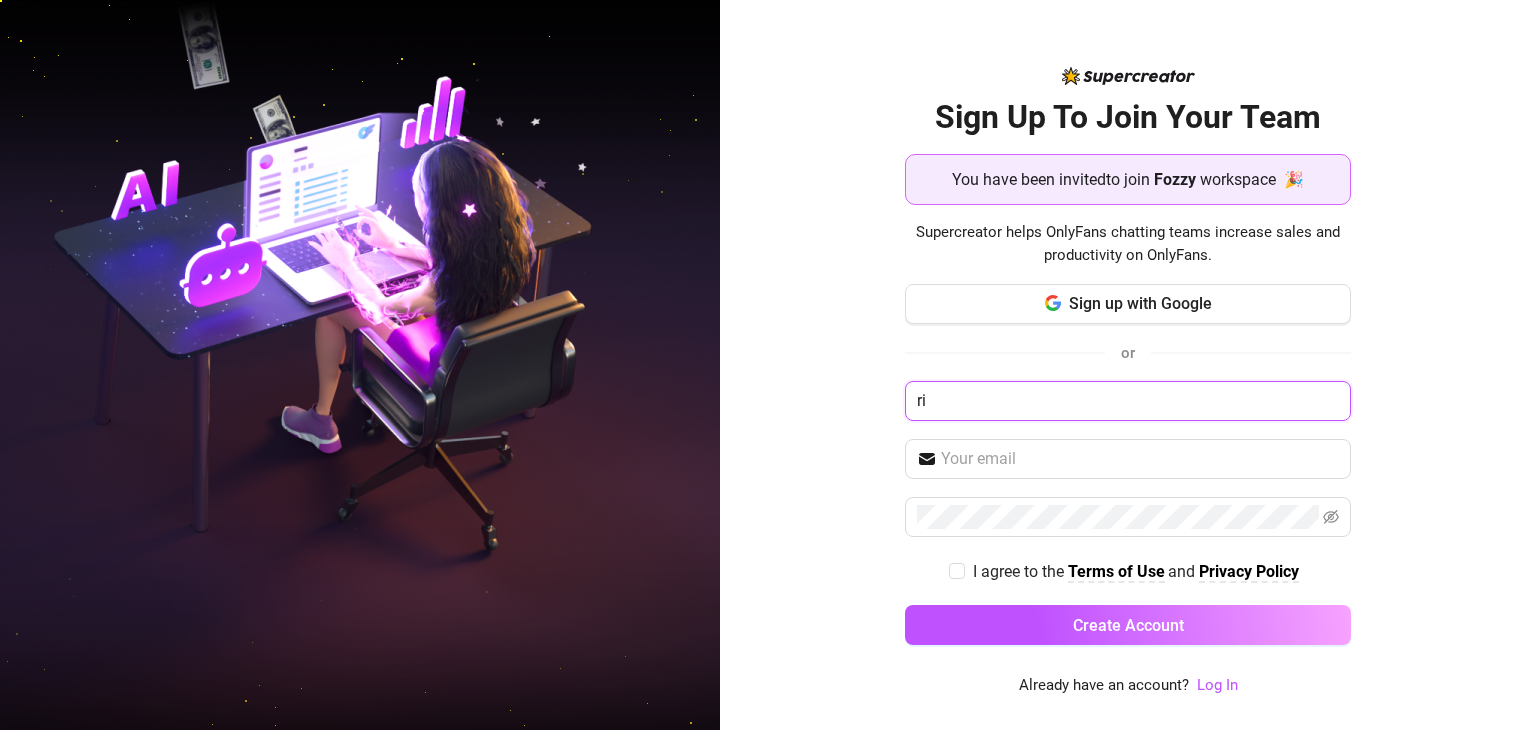 type on "r" 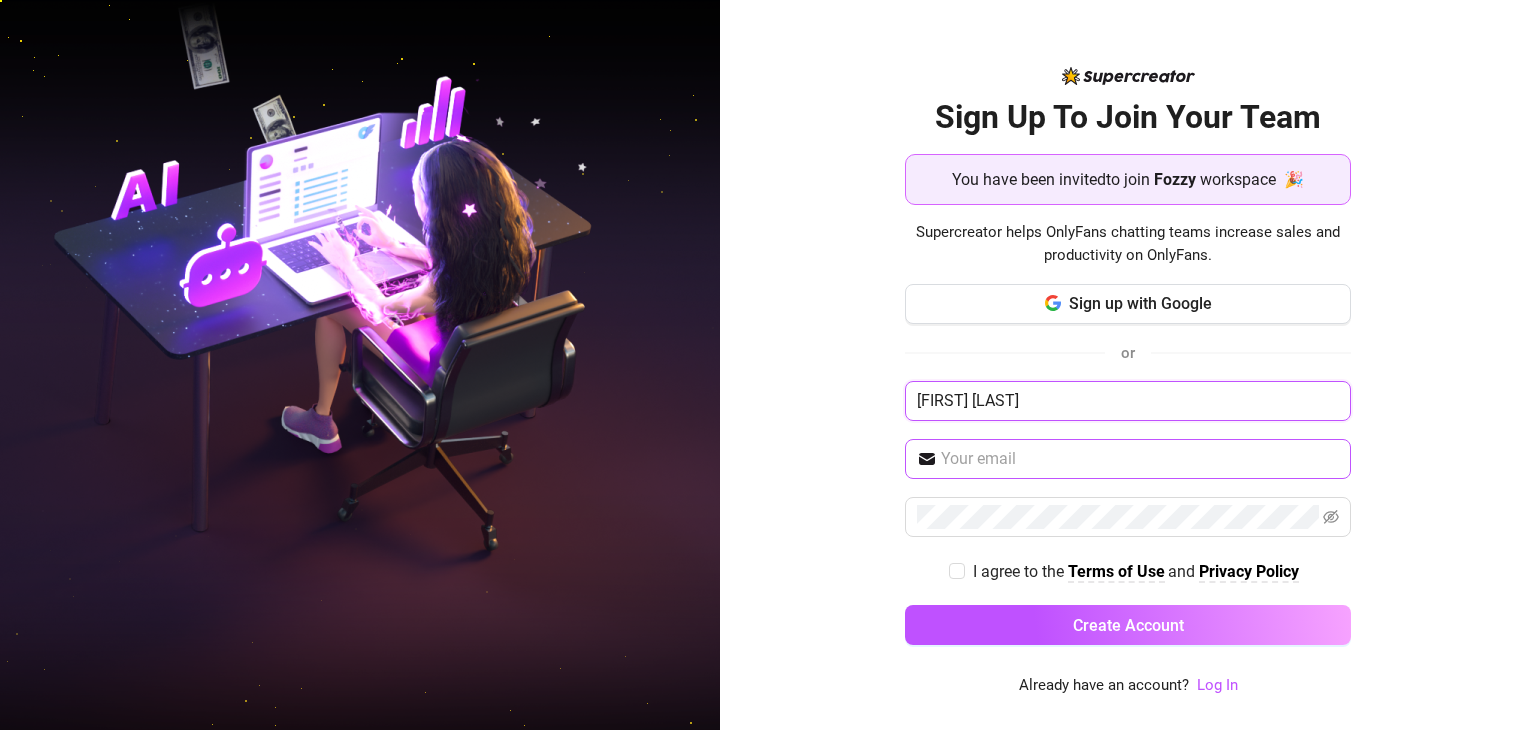 type on "[FIRST] [LAST]" 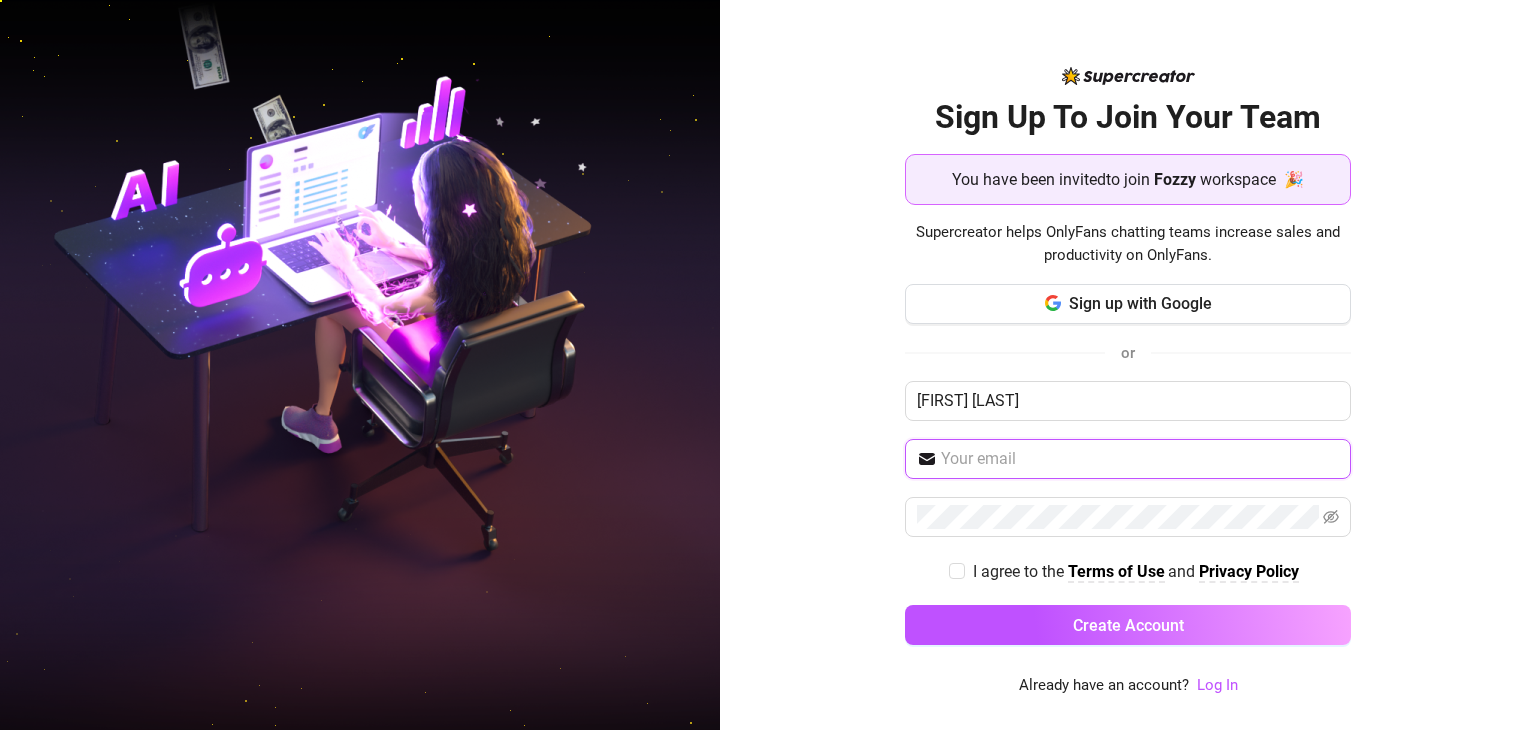 click at bounding box center [1140, 459] 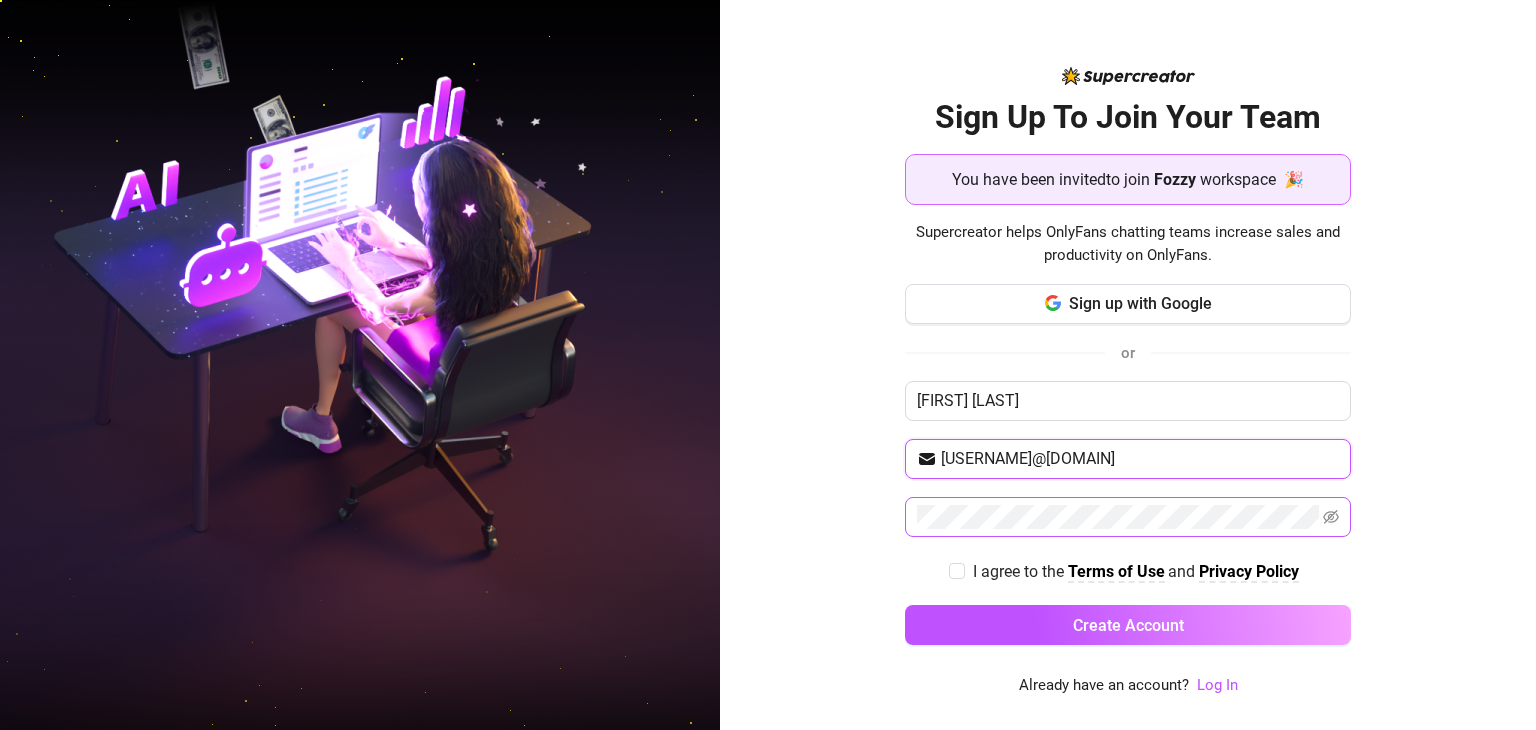 type on "[USERNAME]@[DOMAIN]" 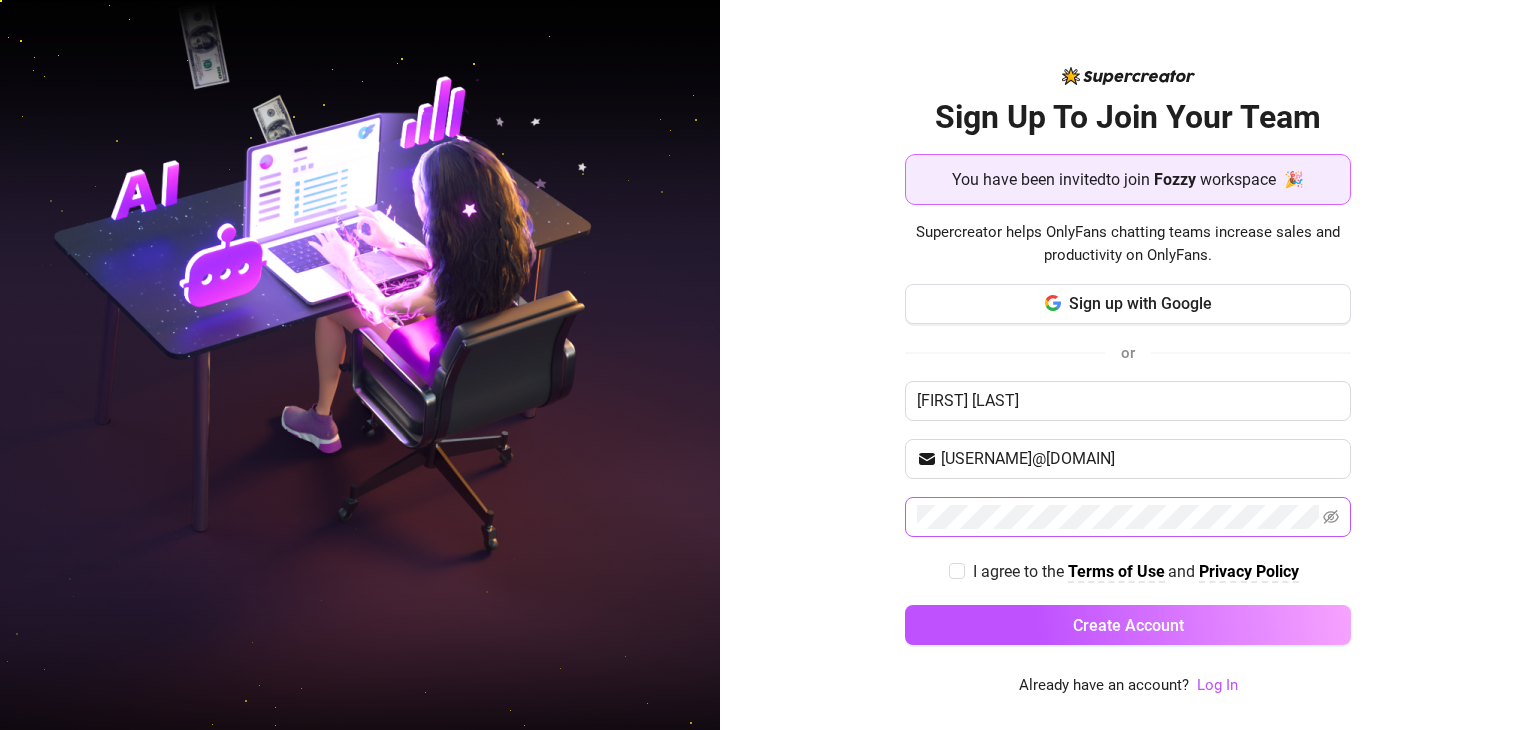 click at bounding box center (1128, 517) 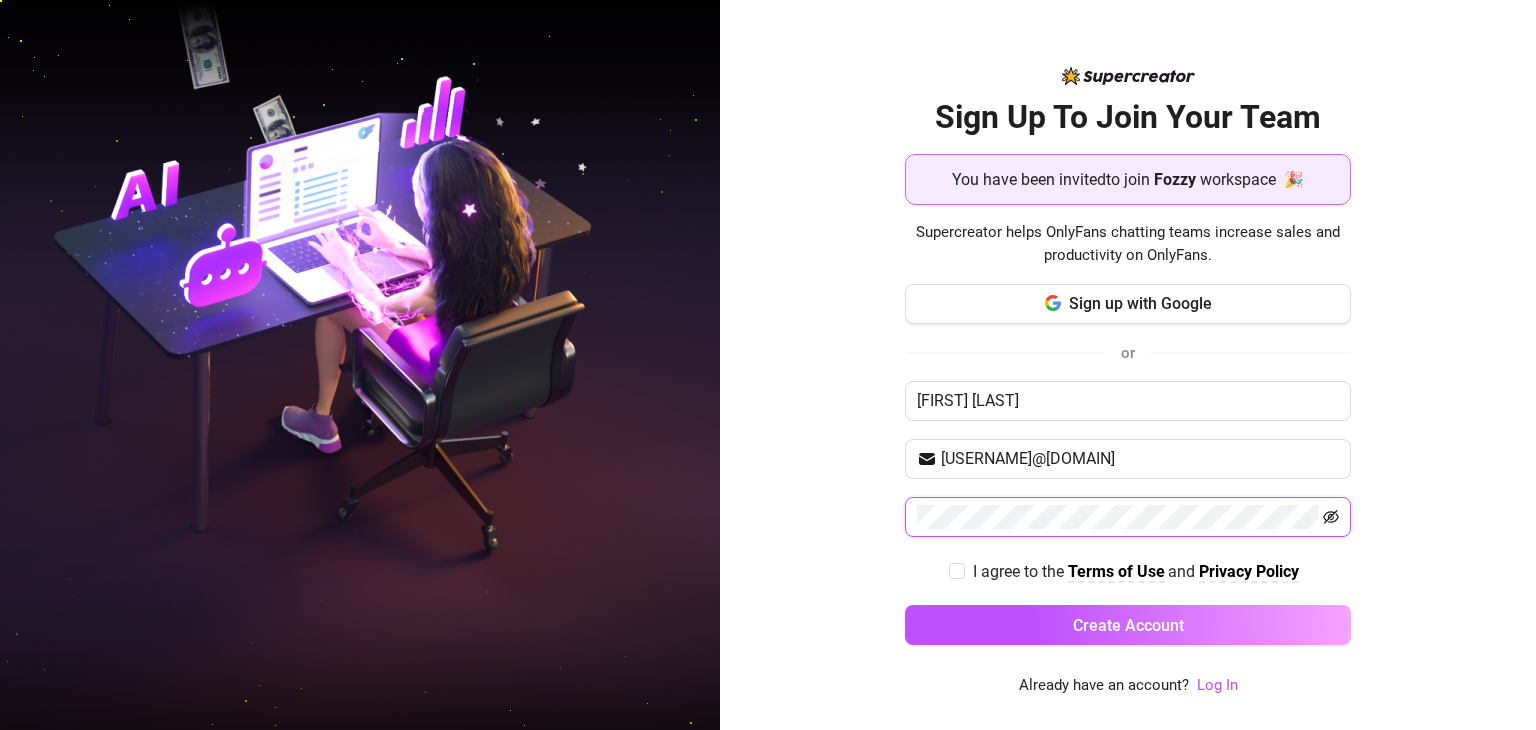 click 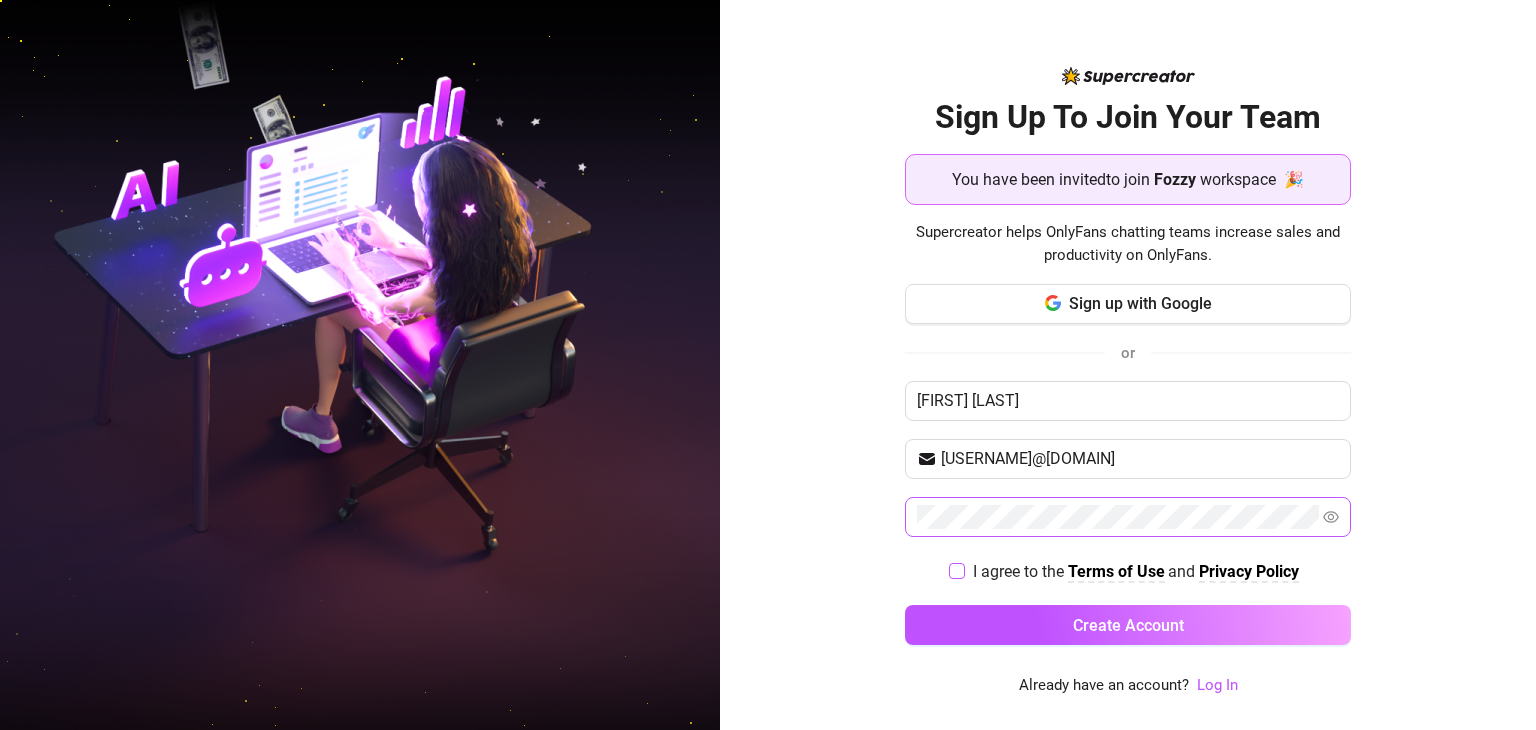 click on "I agree to the   Terms of Use   and   Privacy Policy" at bounding box center (956, 570) 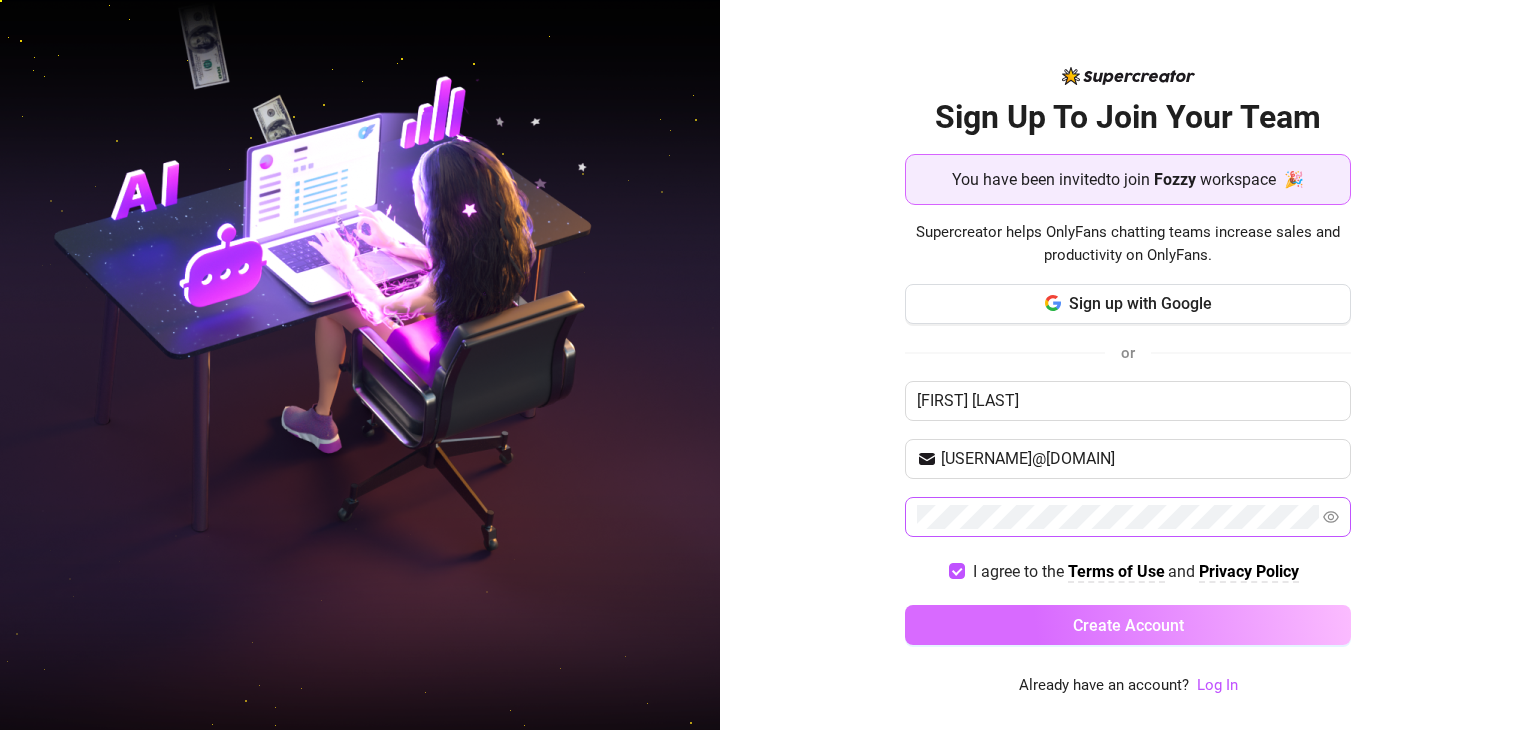 click on "Create Account" at bounding box center [1128, 625] 